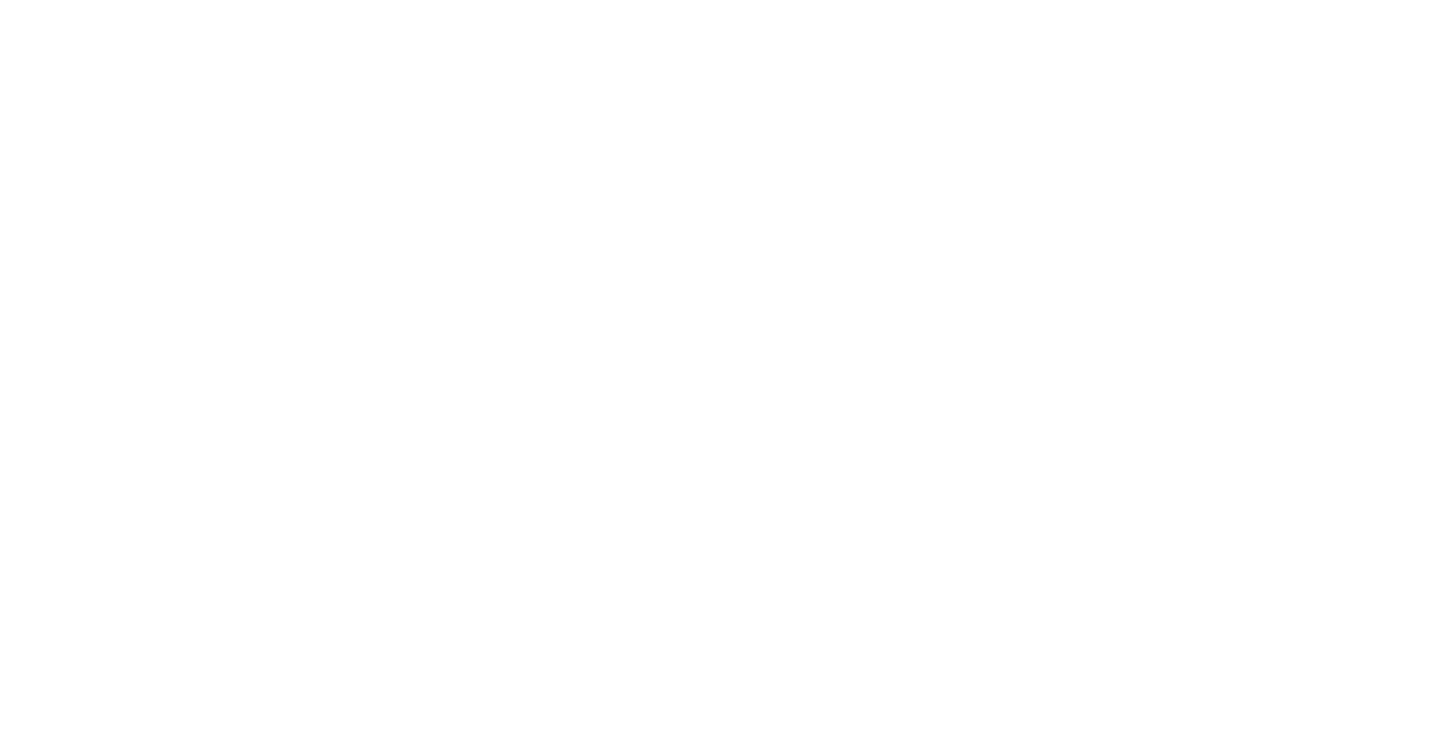scroll, scrollTop: 0, scrollLeft: 0, axis: both 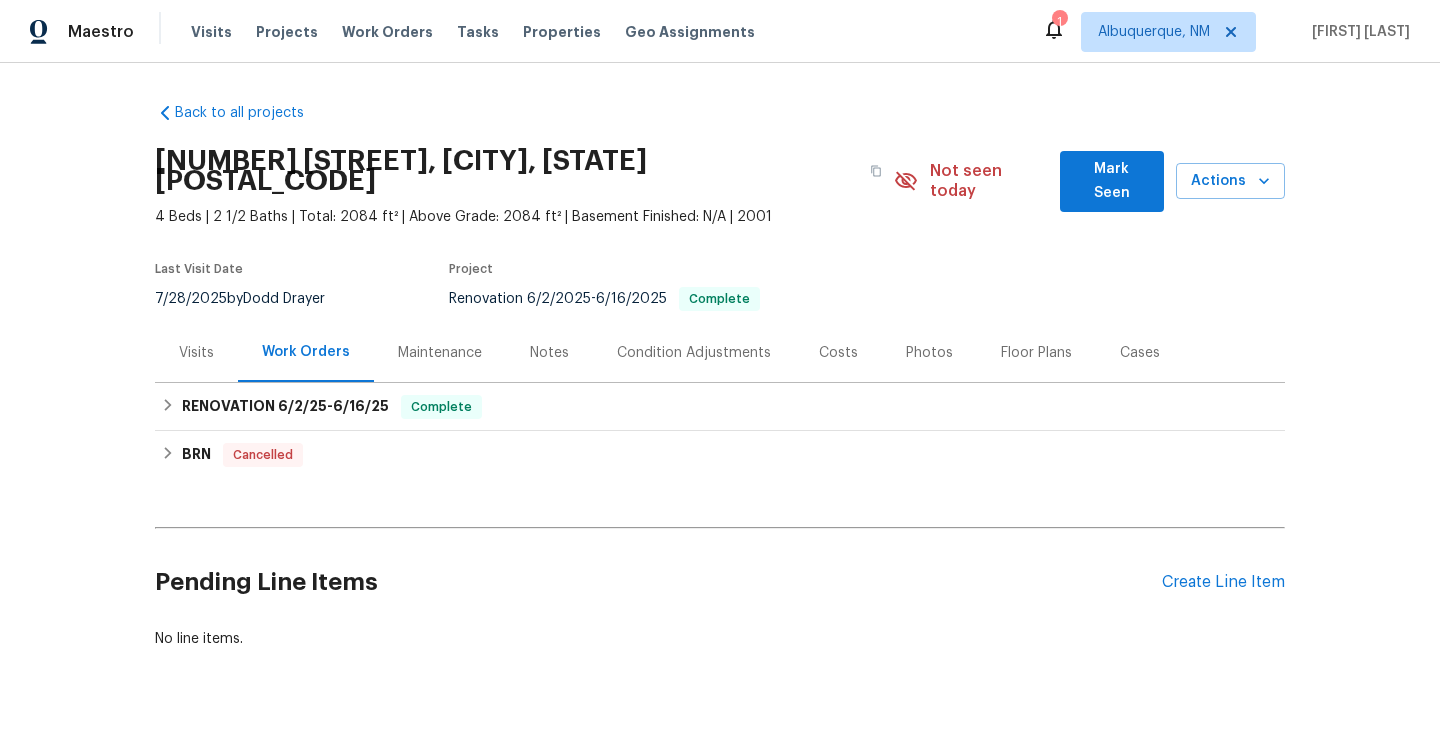 click on "Visits" at bounding box center [196, 353] 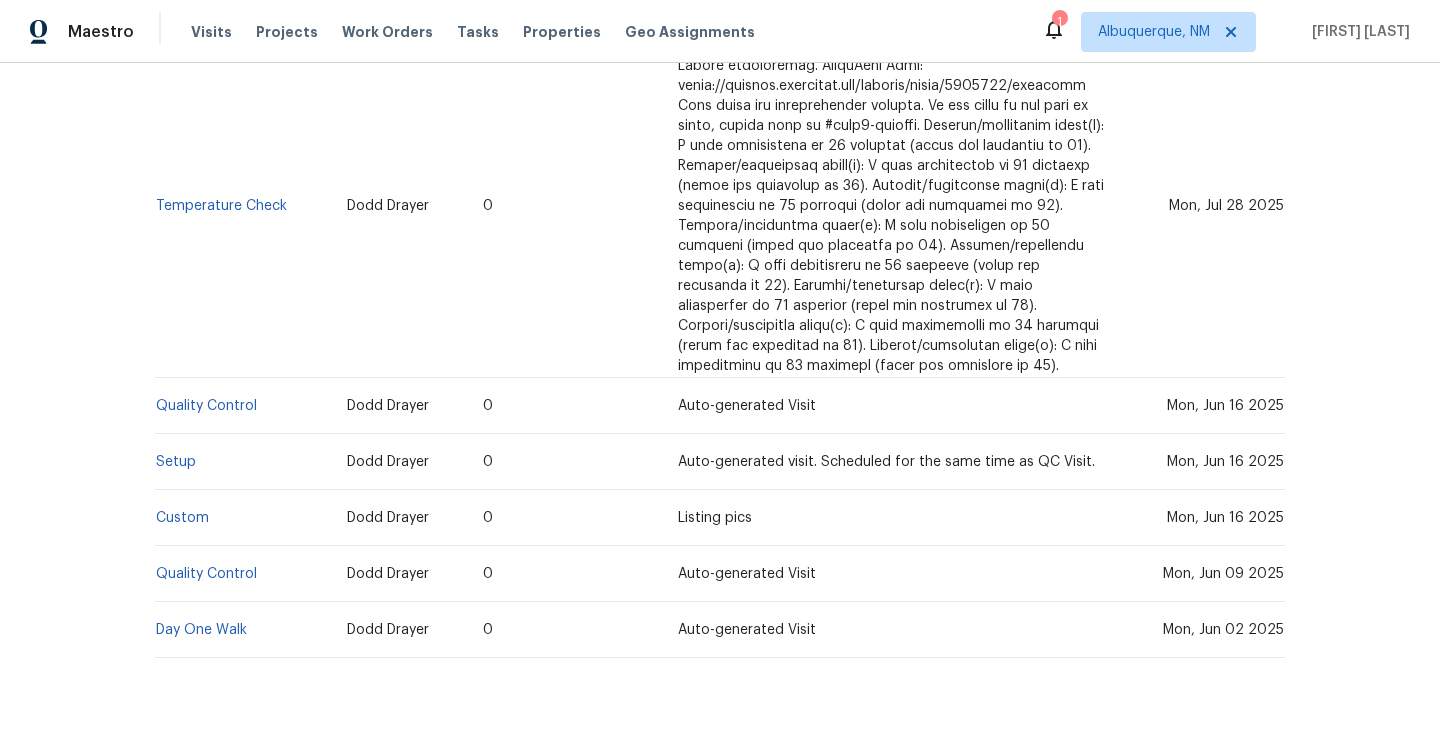 scroll, scrollTop: 0, scrollLeft: 0, axis: both 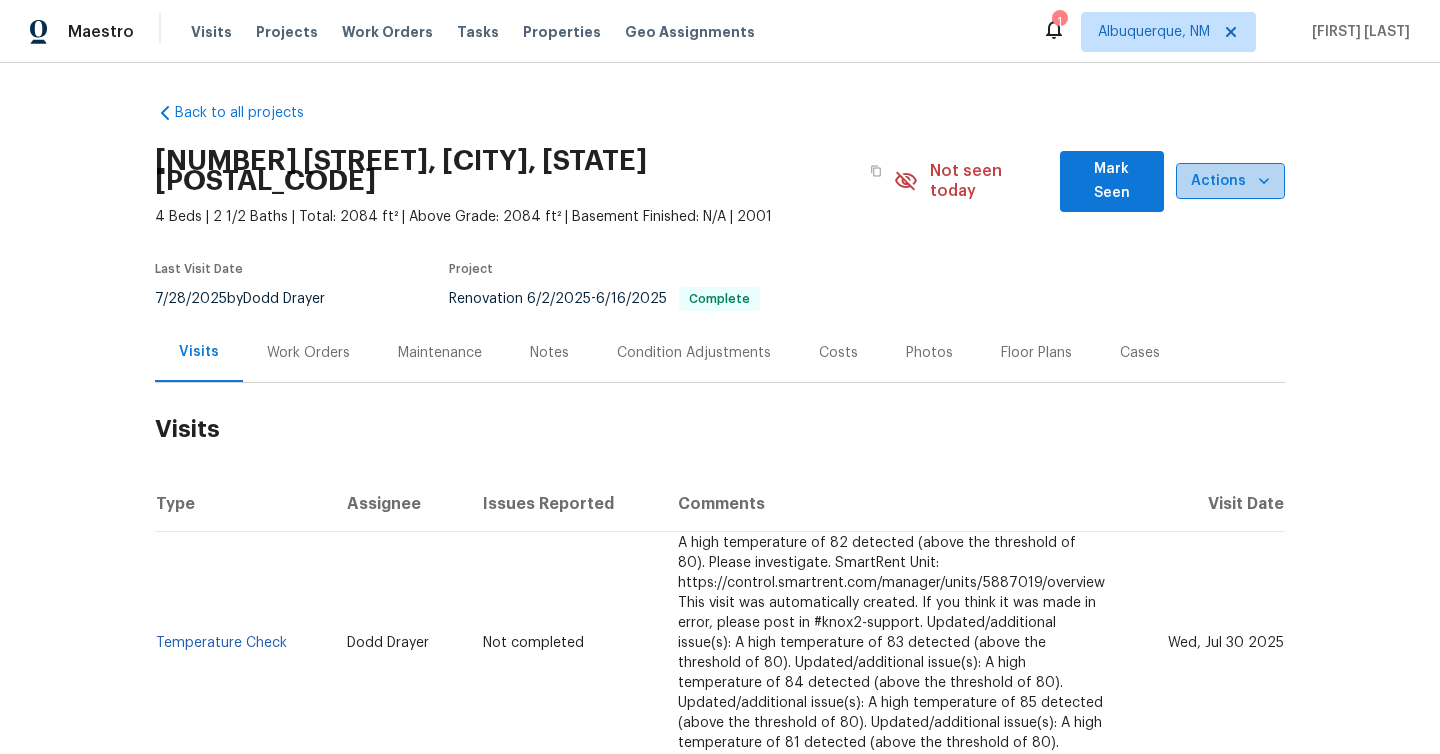 click 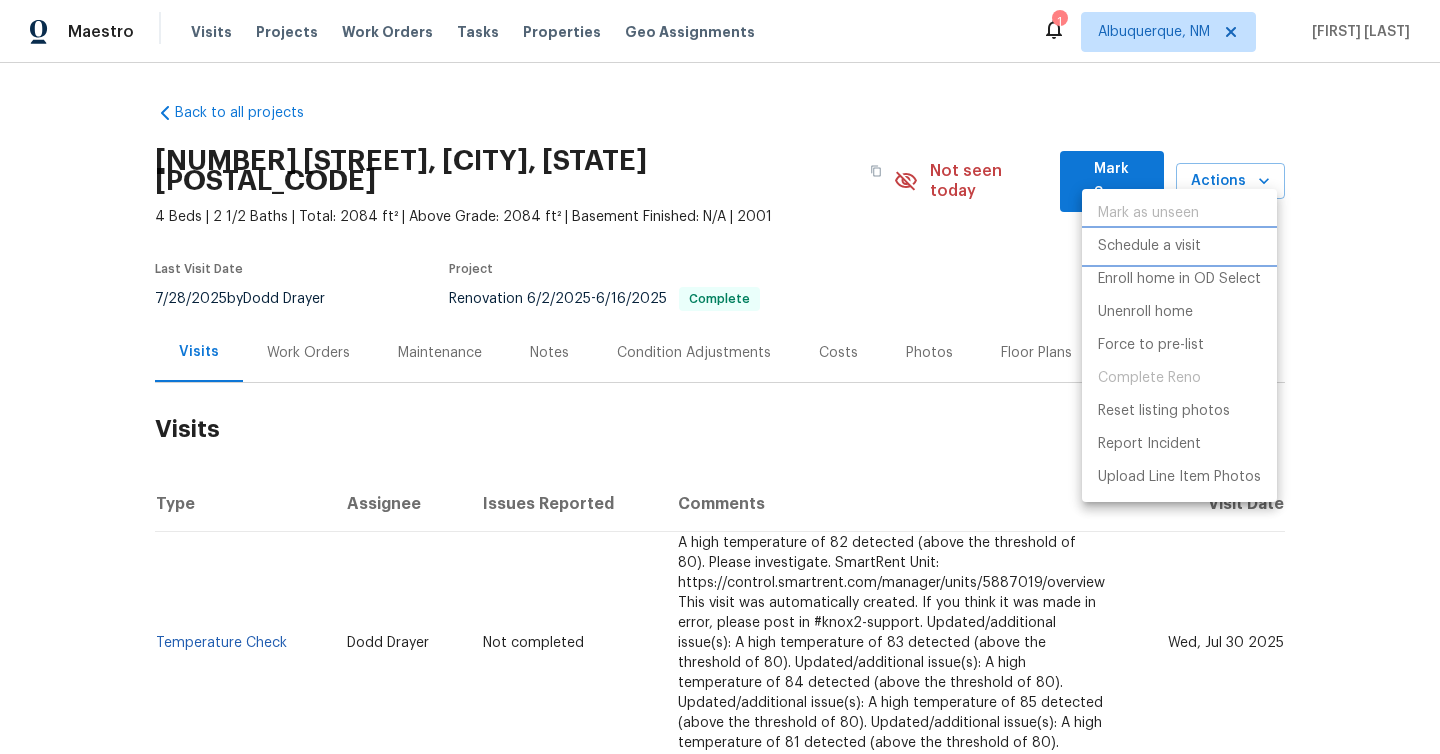 click on "Schedule a visit" at bounding box center (1149, 246) 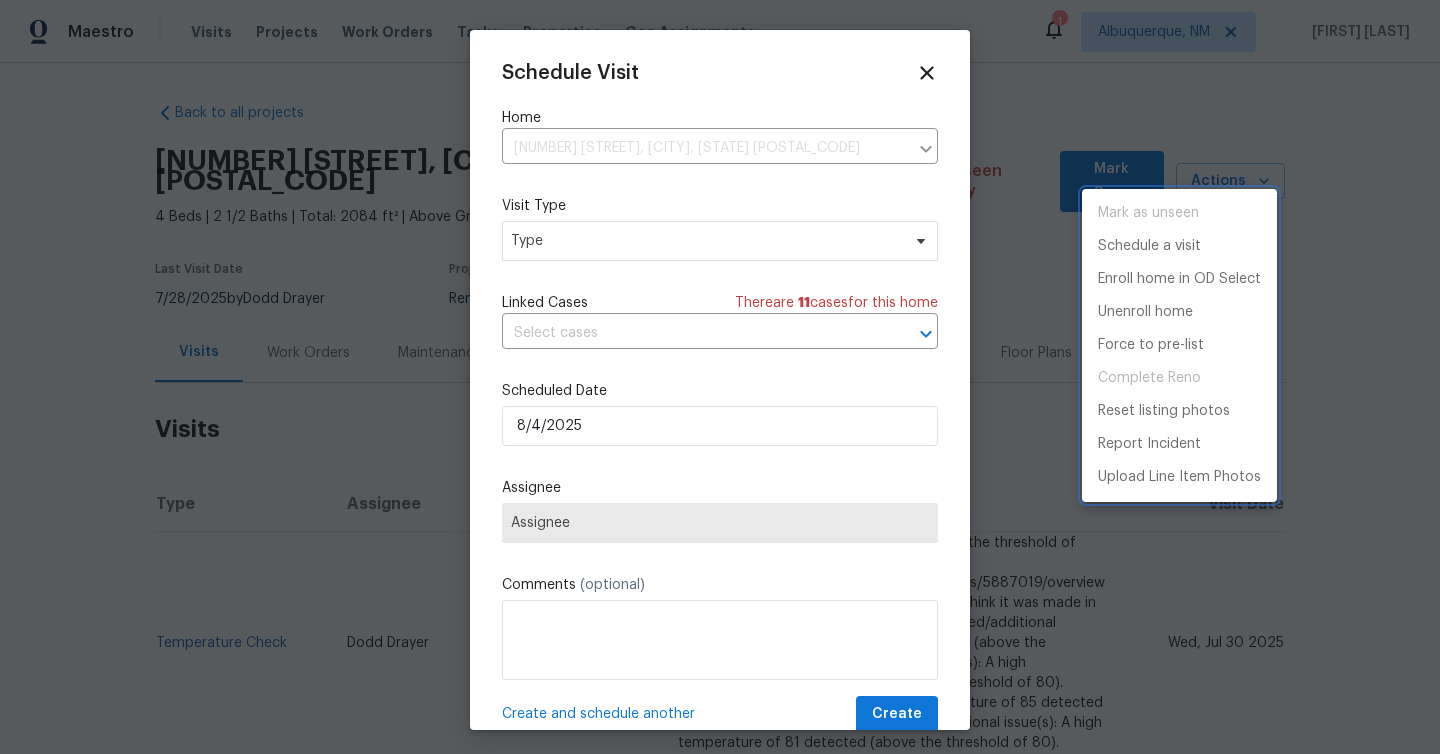 click at bounding box center (720, 377) 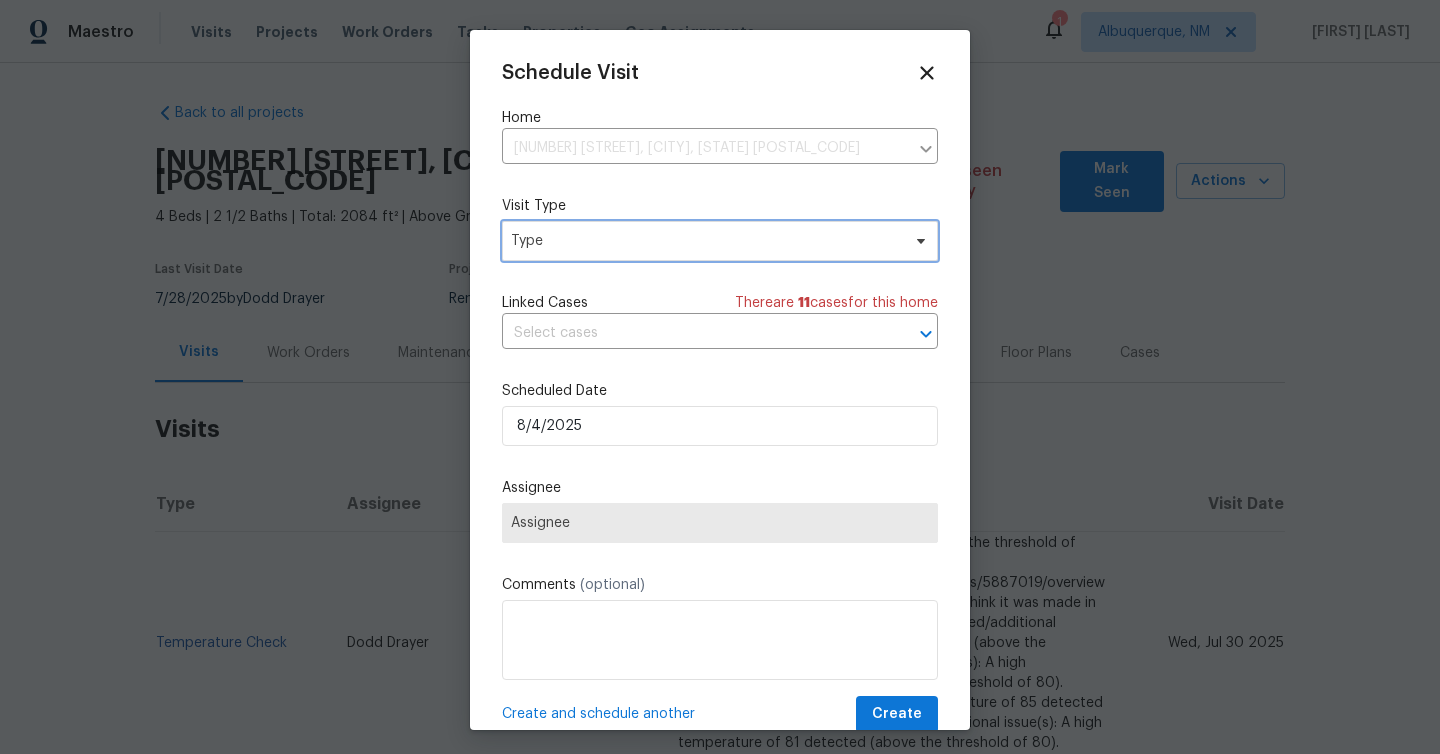 click on "Type" at bounding box center [705, 241] 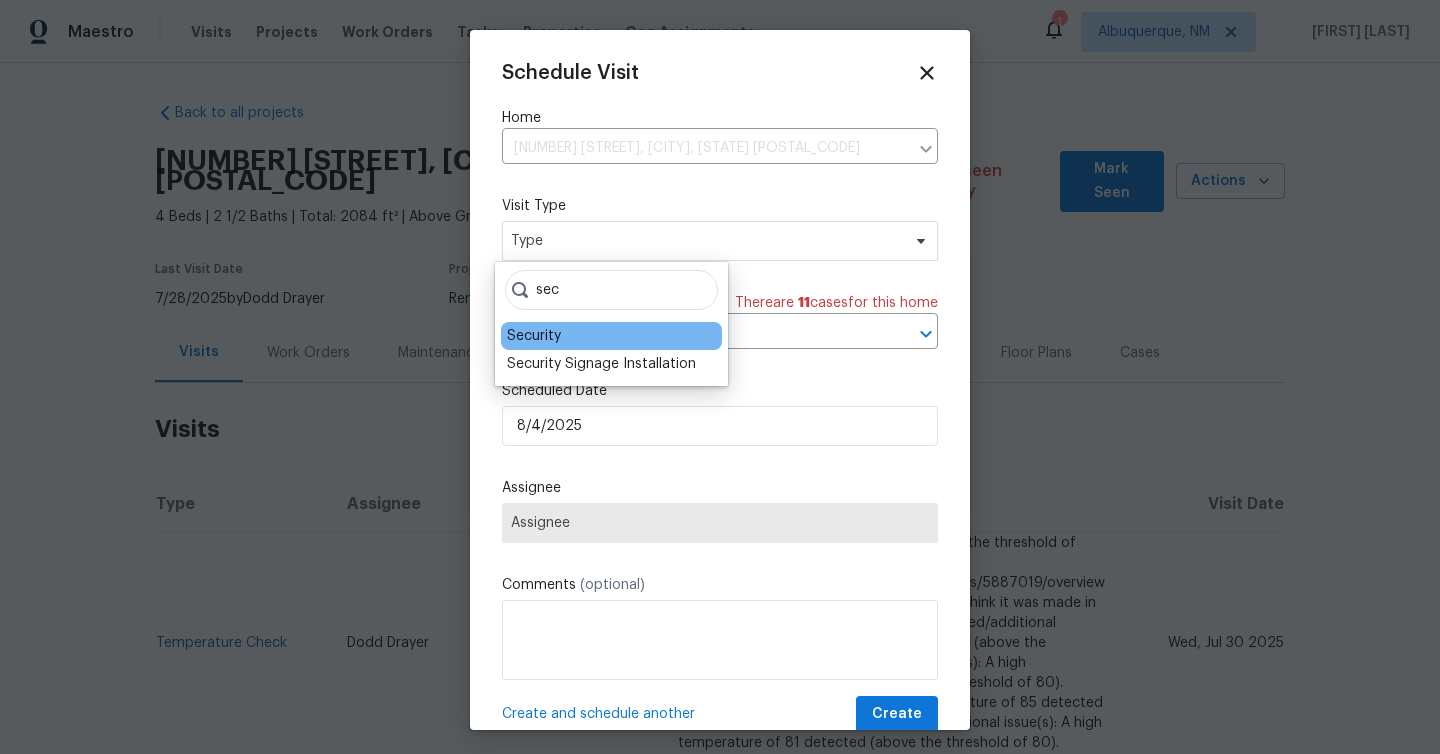 type on "sec" 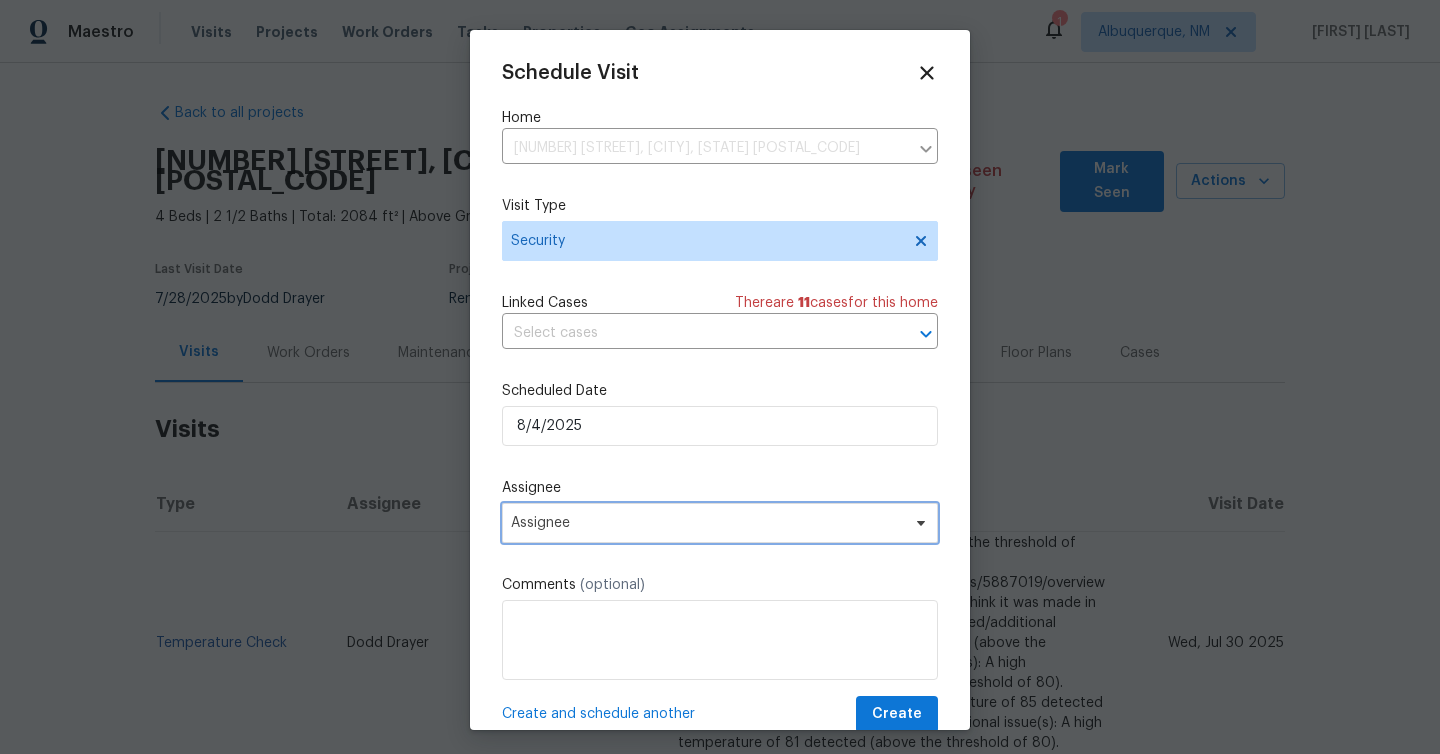 click on "Assignee" at bounding box center (707, 523) 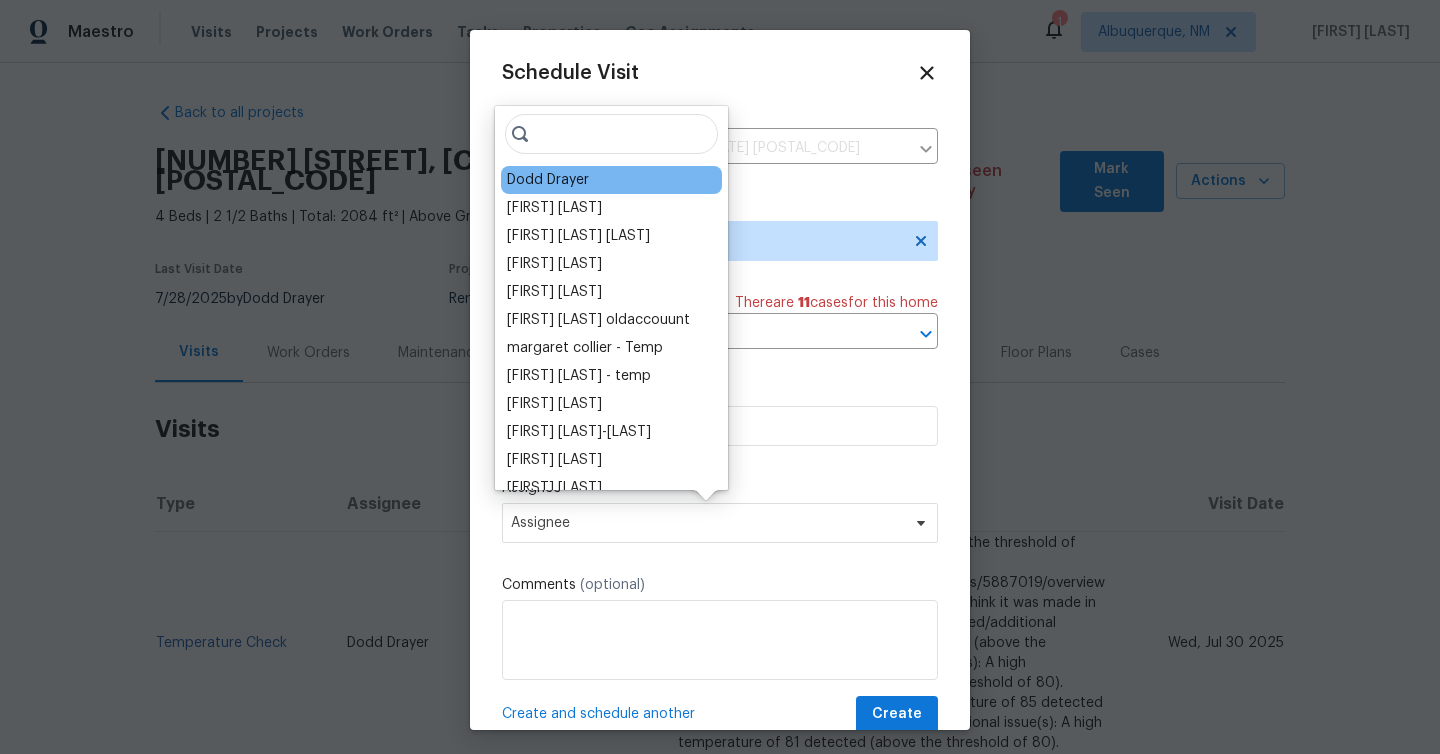 click on "Dodd Drayer" at bounding box center (548, 180) 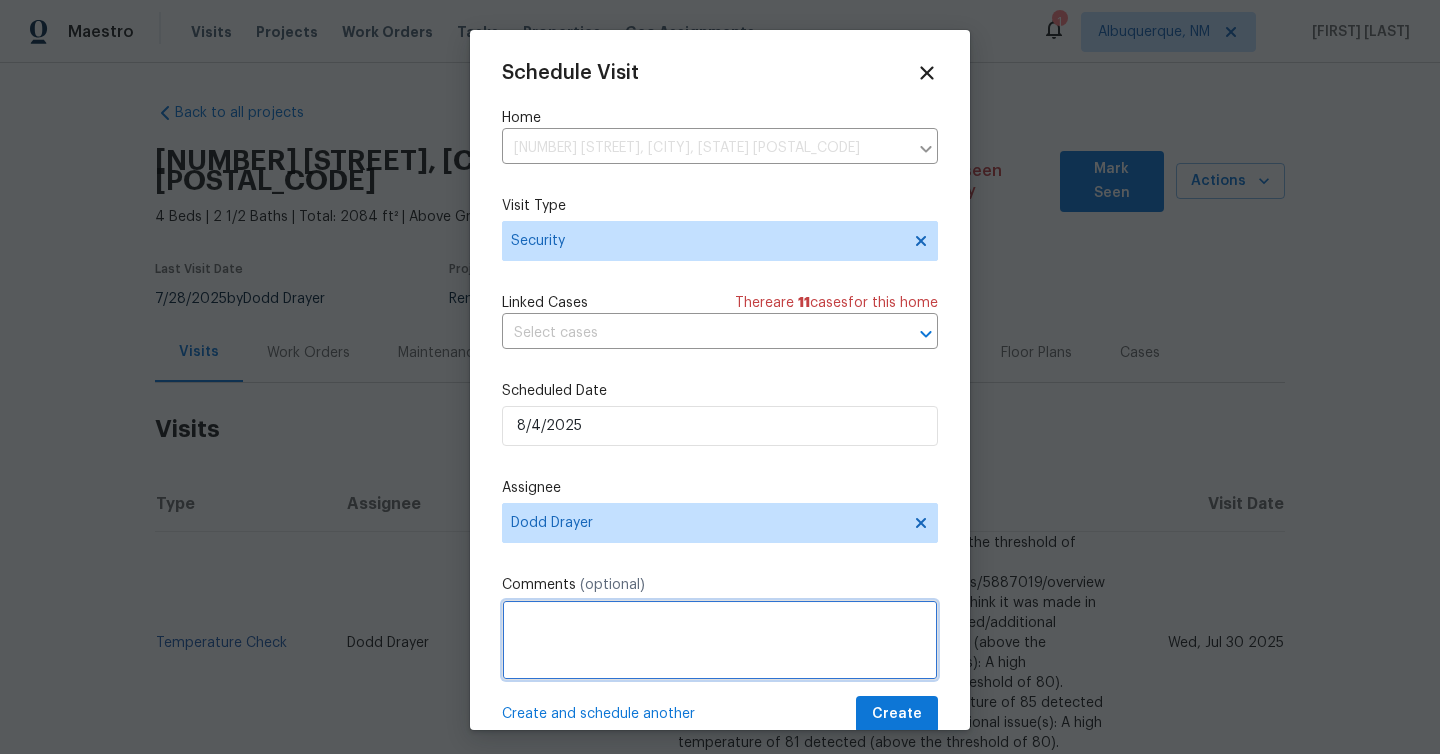 click at bounding box center (720, 640) 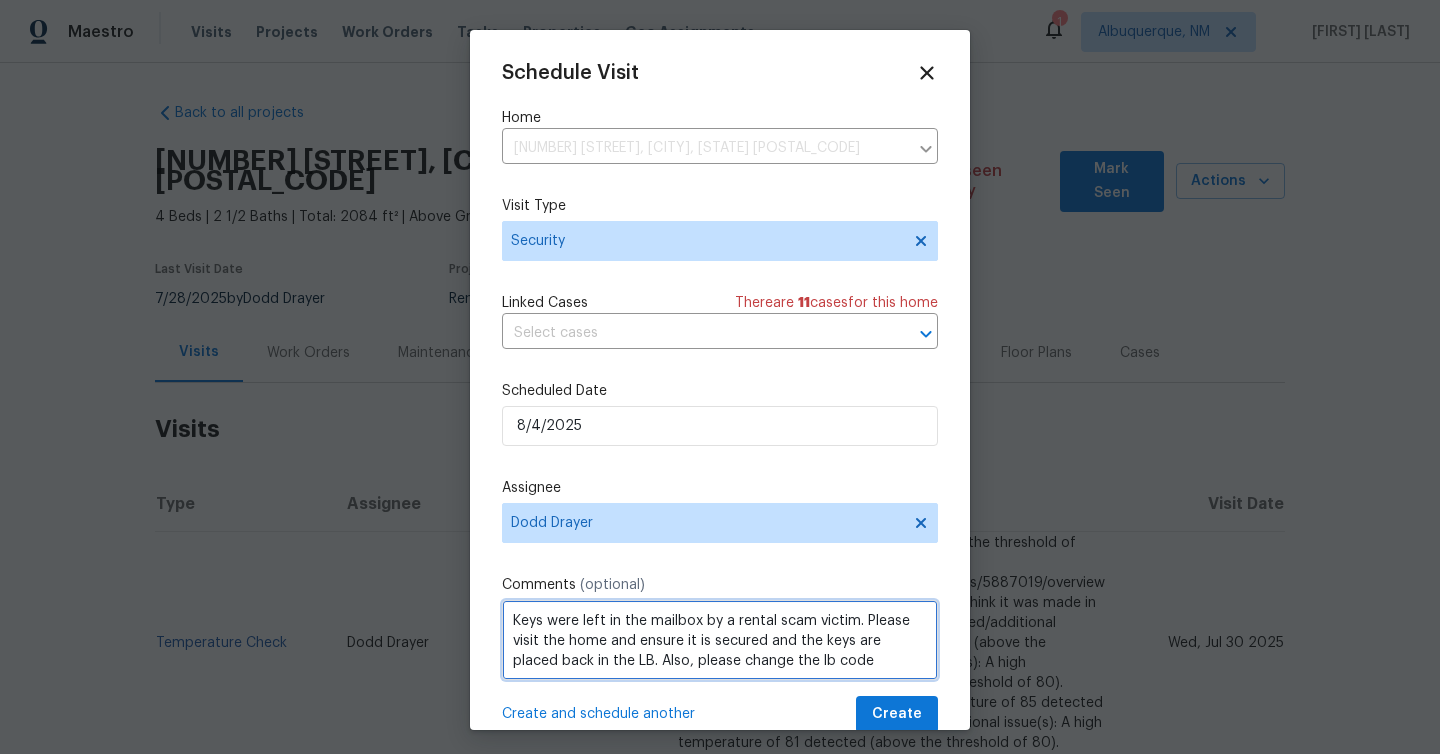 scroll, scrollTop: 9, scrollLeft: 0, axis: vertical 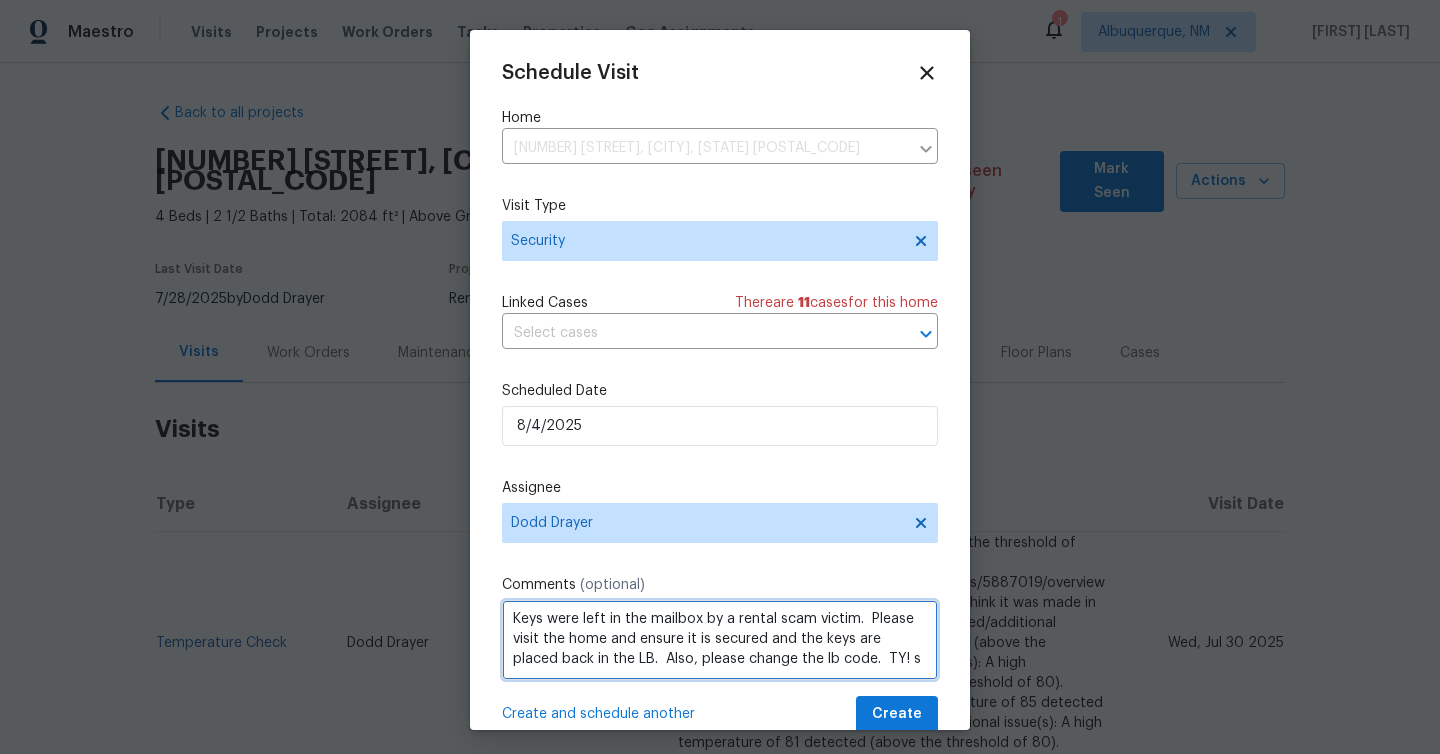 type on "Keys were left in the mailbox by a rental scam victim.  Please visit the home and ensure it is secured and the keys are placed back in the LB.  Also, please change the lb code.  TY! s" 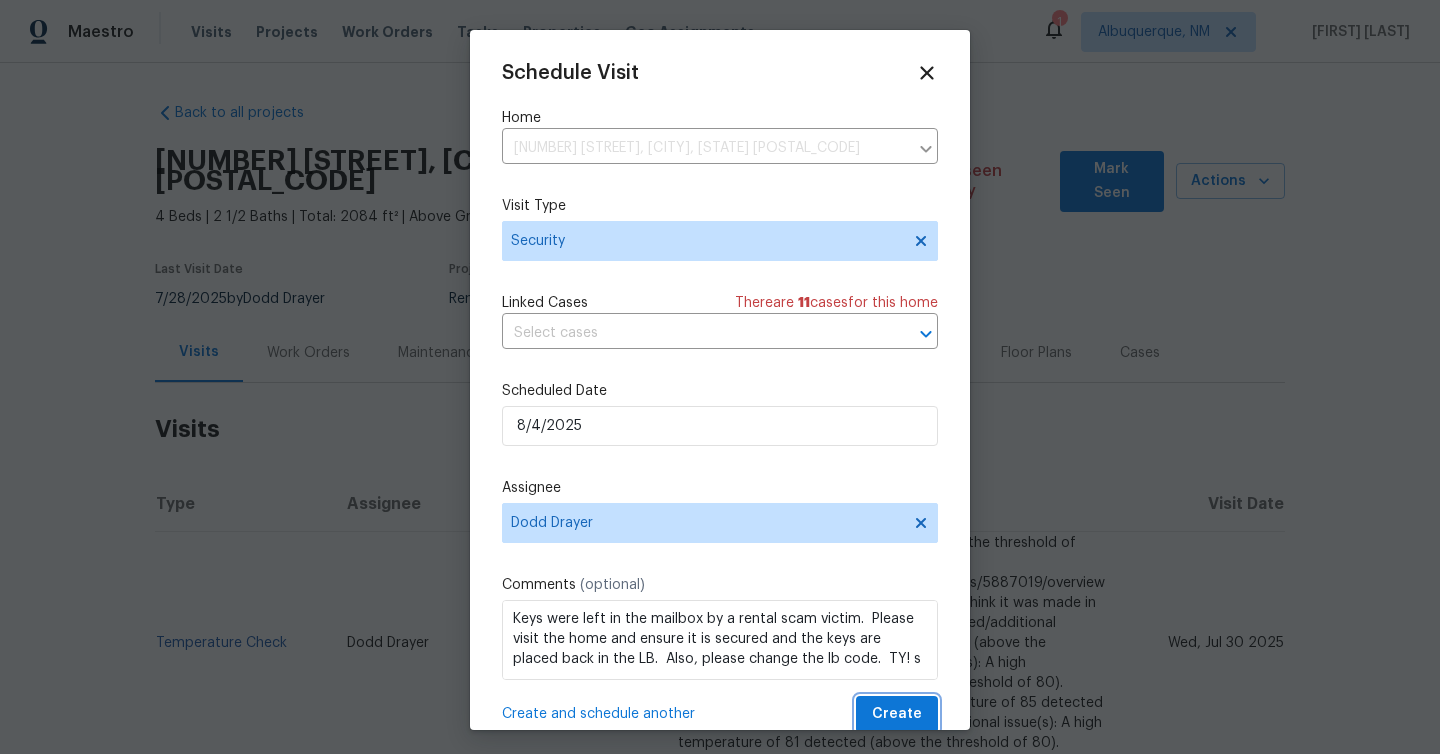 type 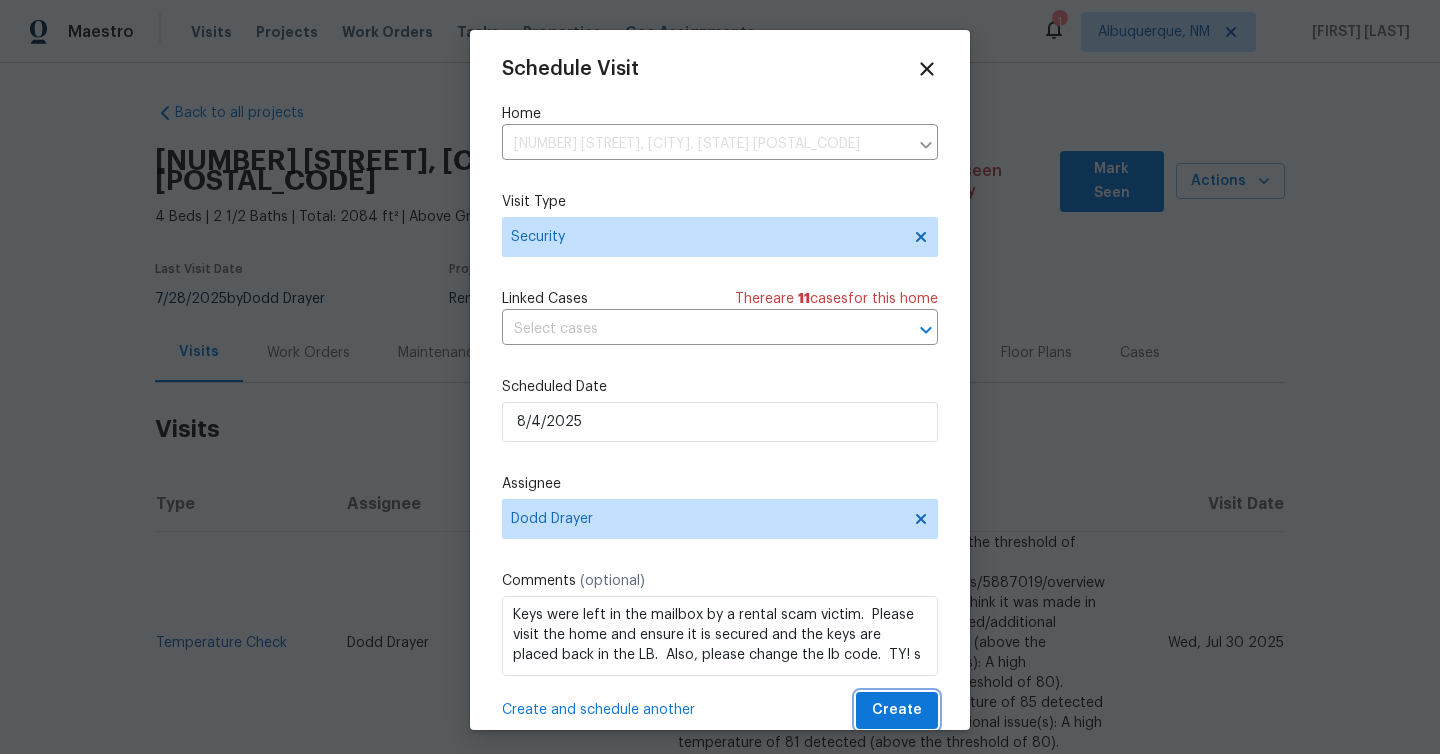 click on "Create" at bounding box center (897, 710) 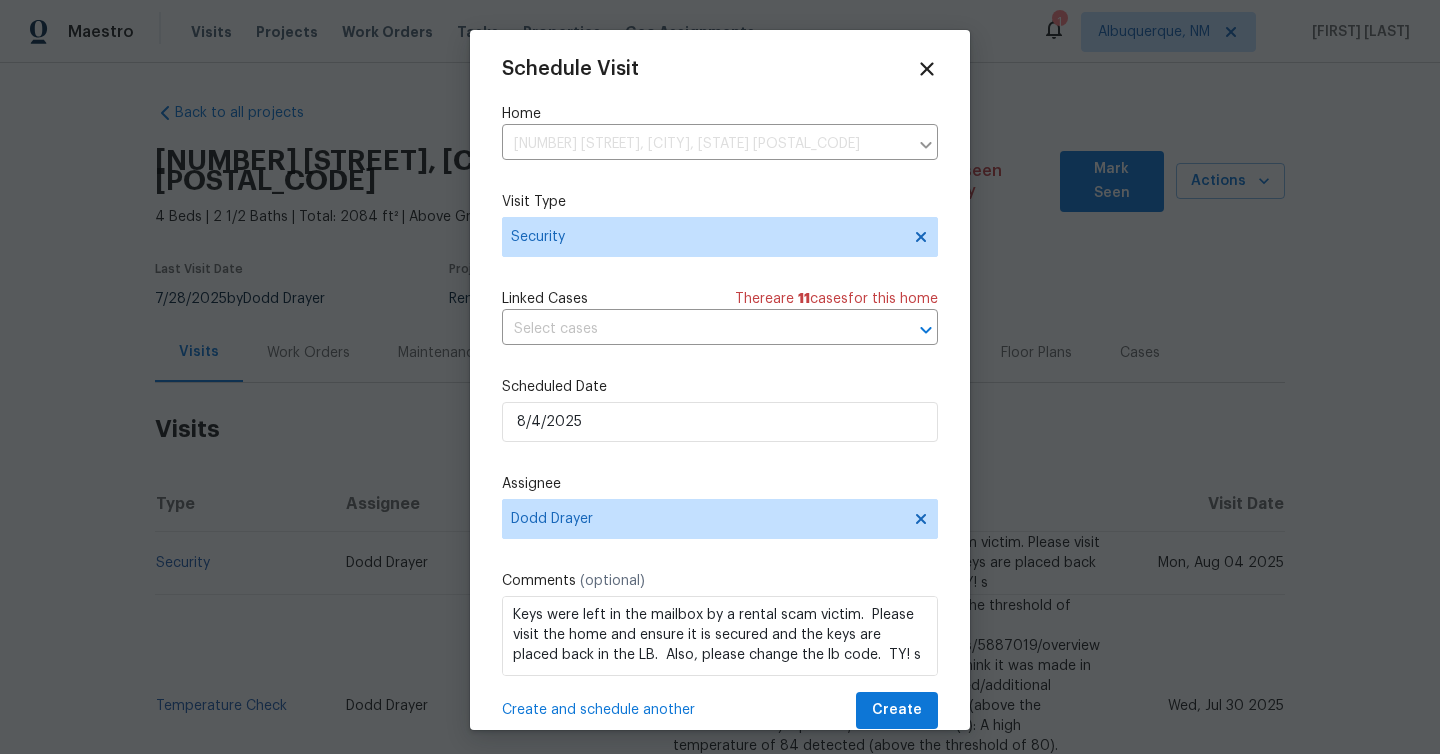 scroll, scrollTop: 36, scrollLeft: 0, axis: vertical 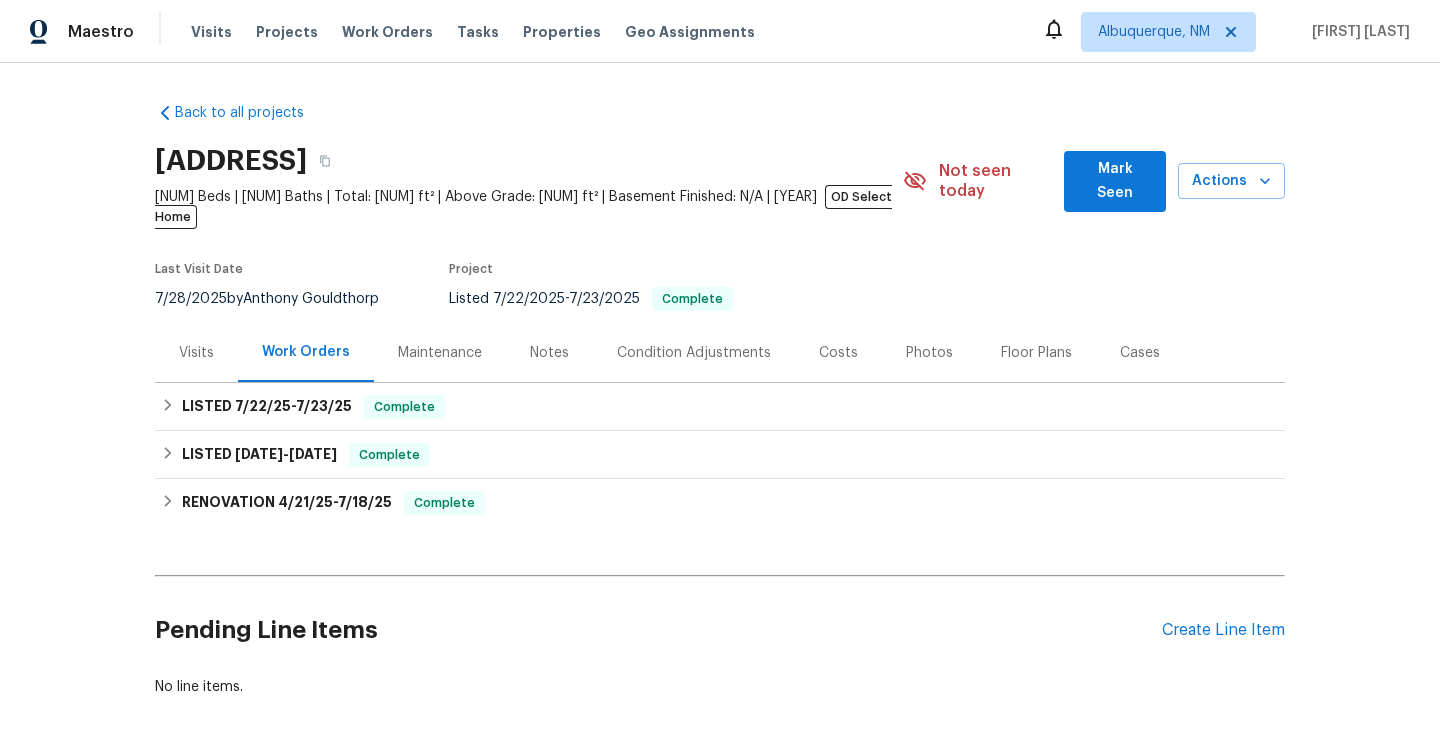 click on "Visits" at bounding box center (196, 353) 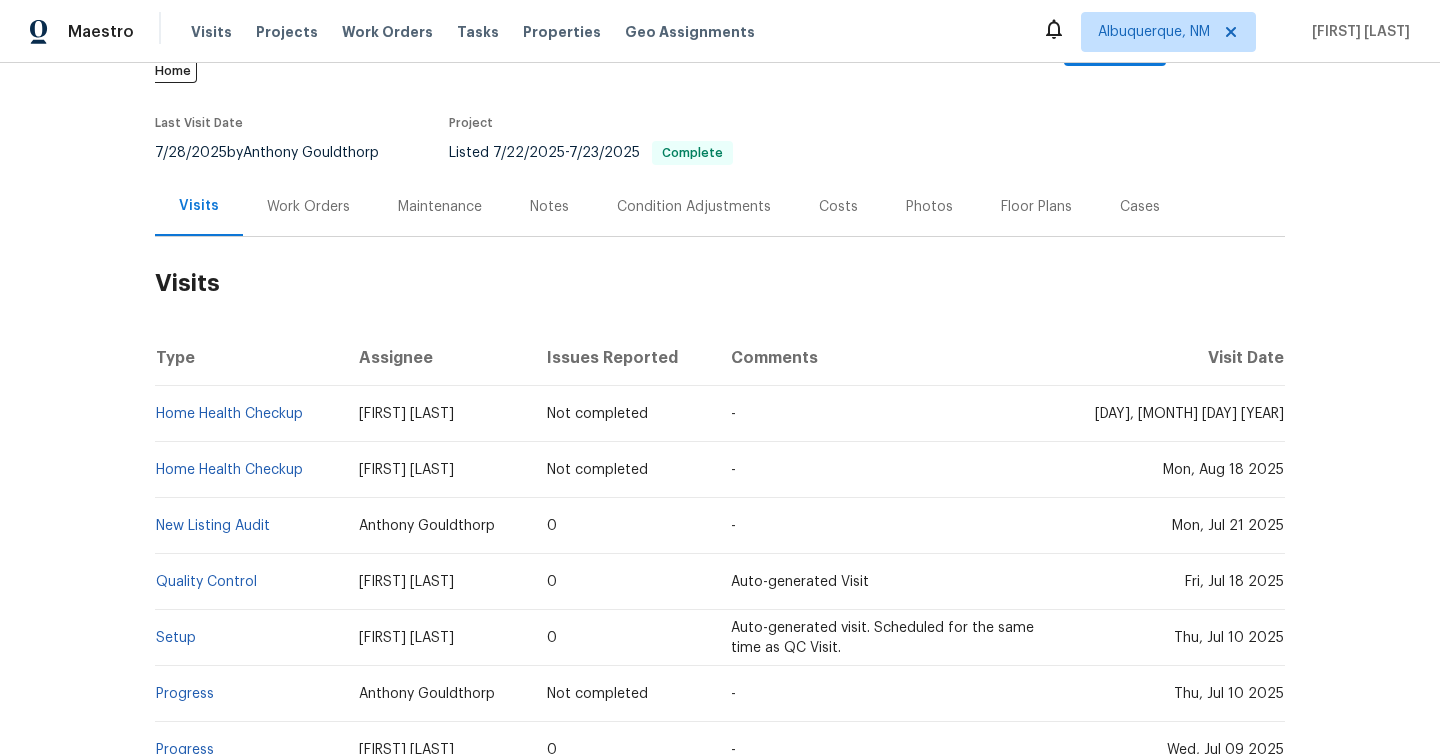 scroll, scrollTop: 0, scrollLeft: 0, axis: both 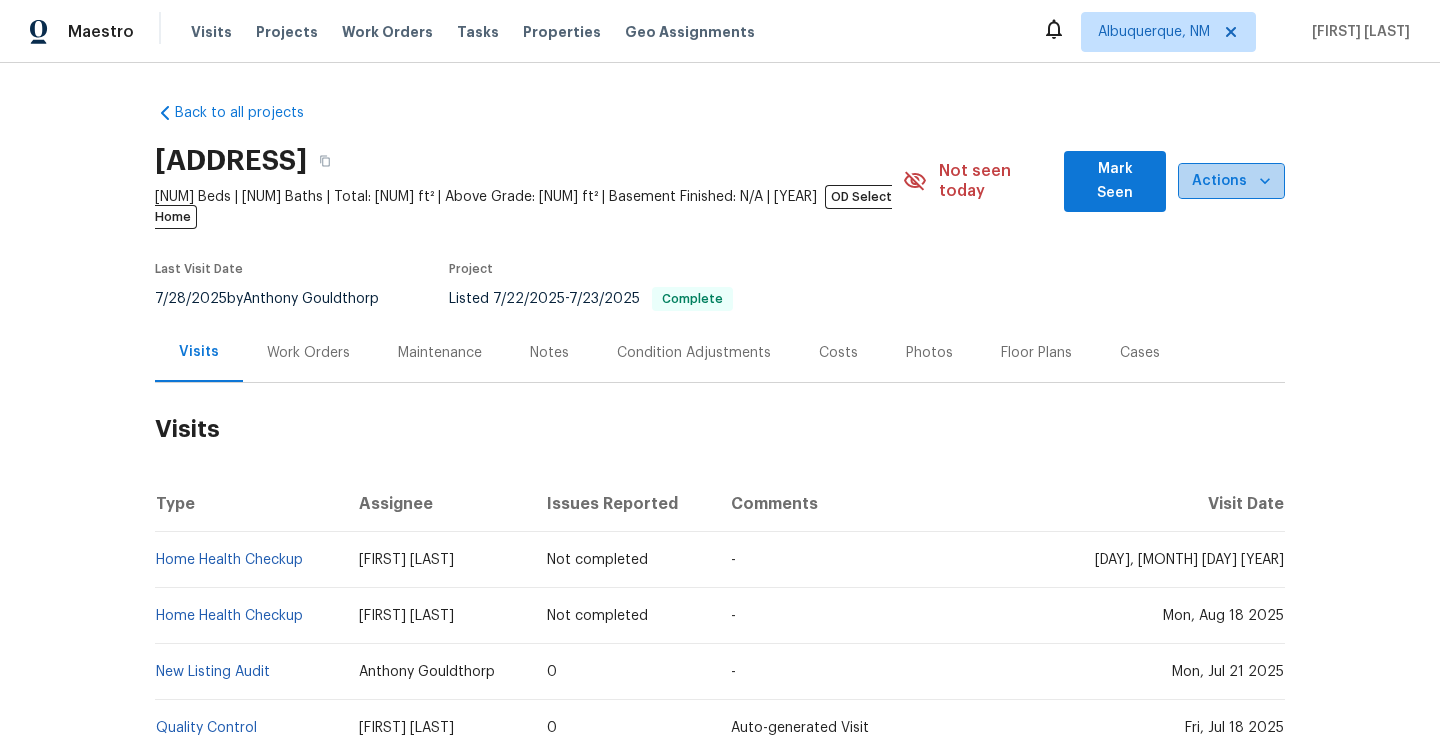click on "Actions" at bounding box center (1231, 181) 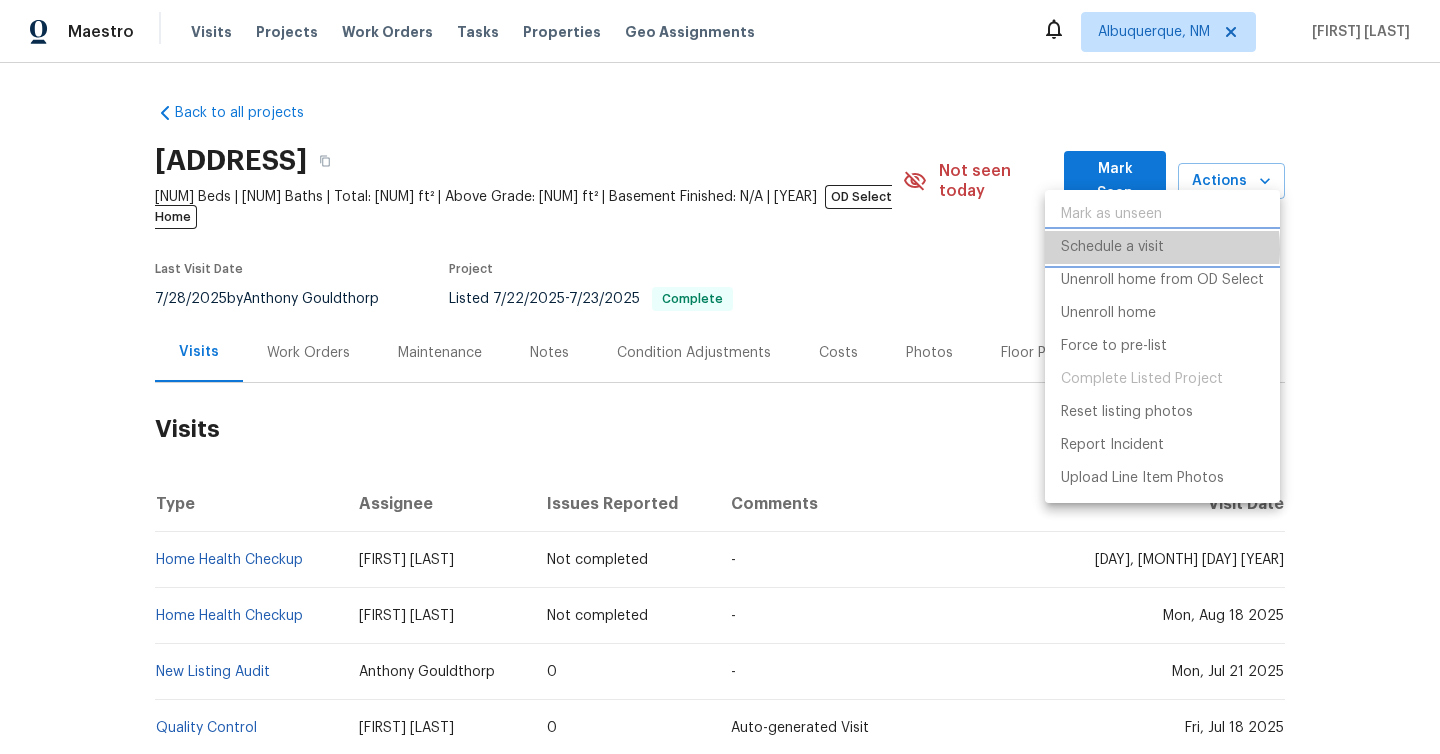 click on "Schedule a visit" at bounding box center [1112, 247] 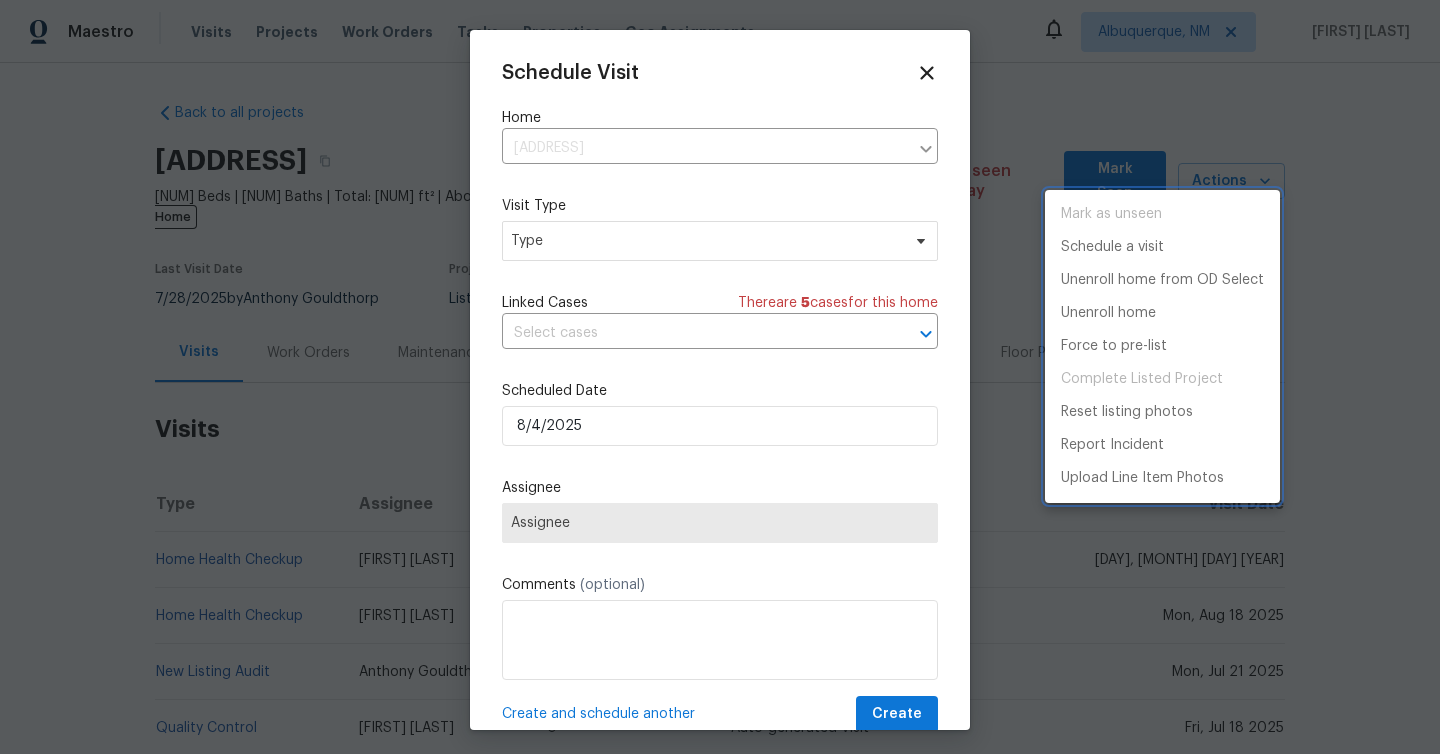 click at bounding box center [720, 377] 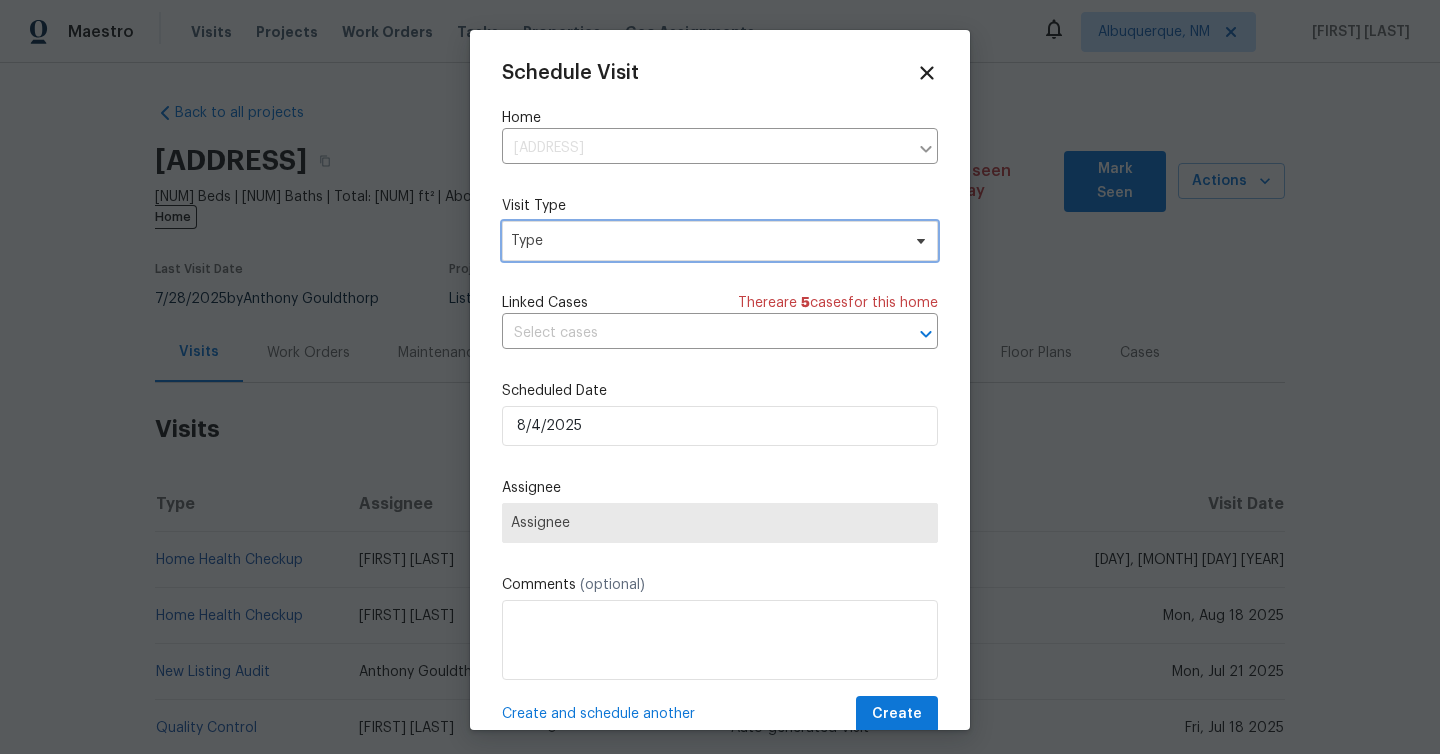 click on "Type" at bounding box center [705, 241] 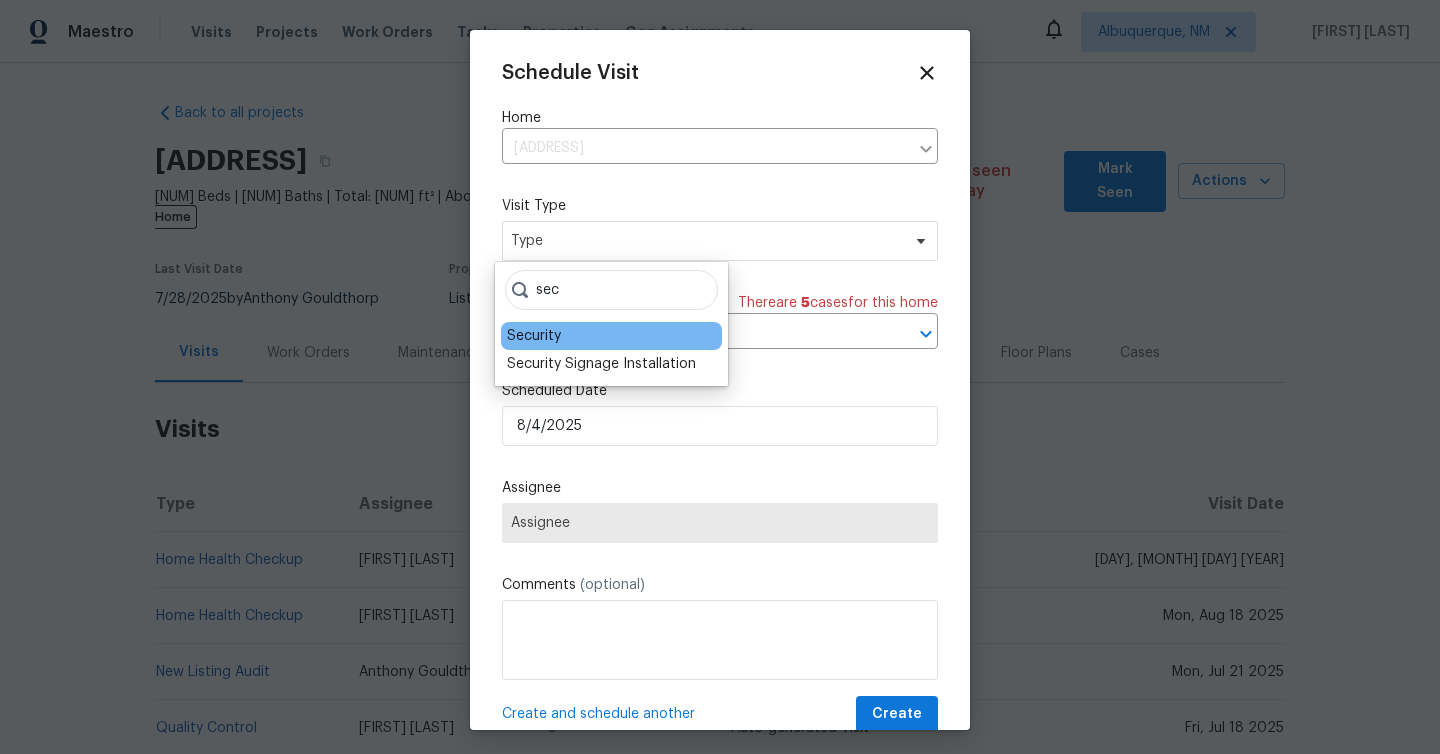 type on "sec" 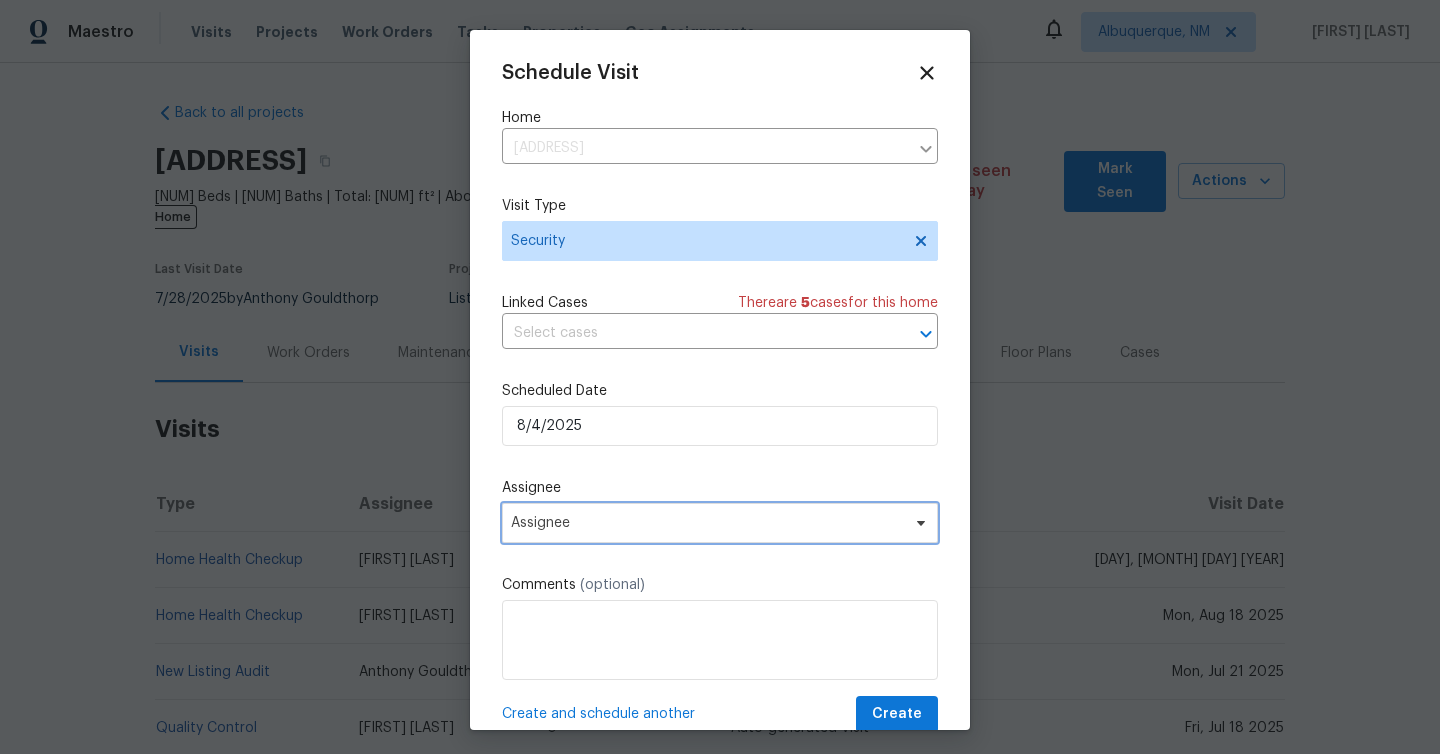 click on "Assignee" at bounding box center (720, 523) 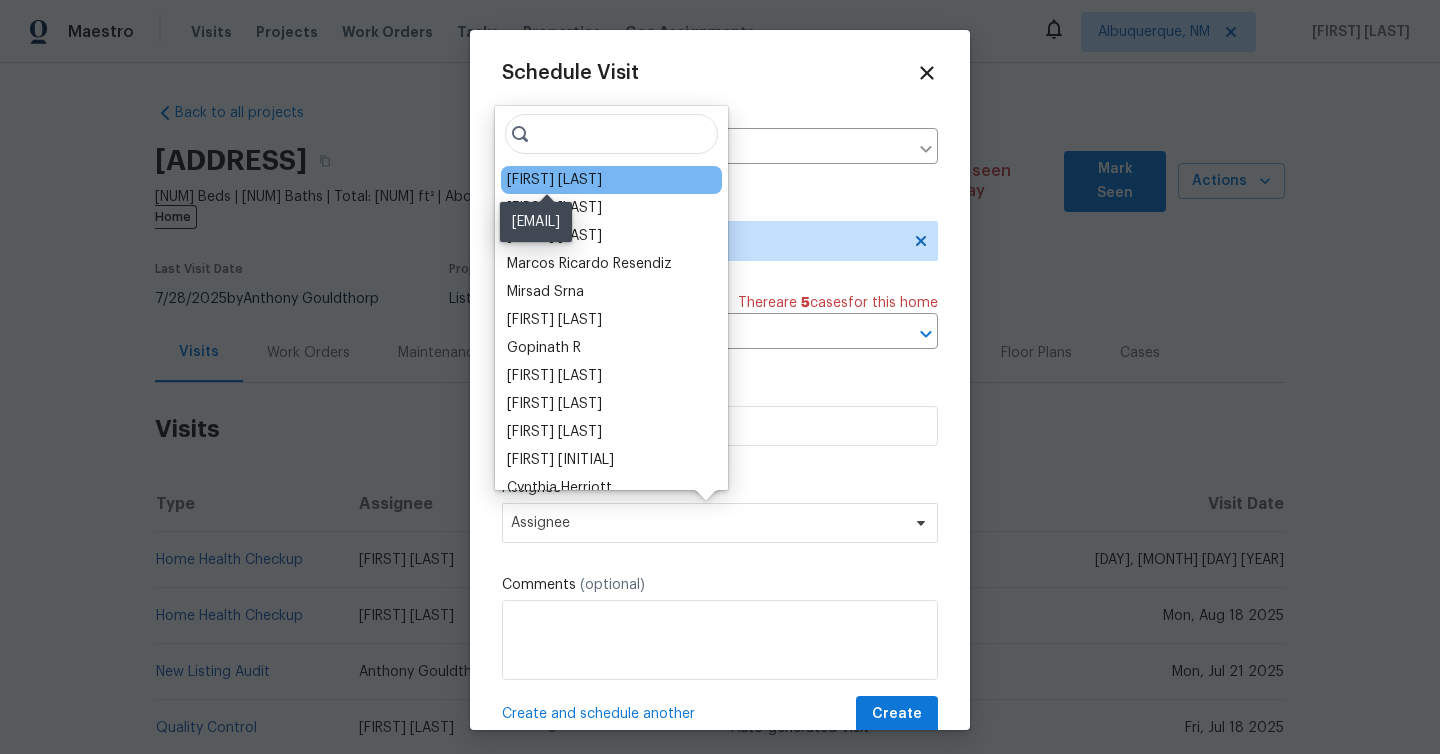 click on "Juan Lozano" at bounding box center (554, 180) 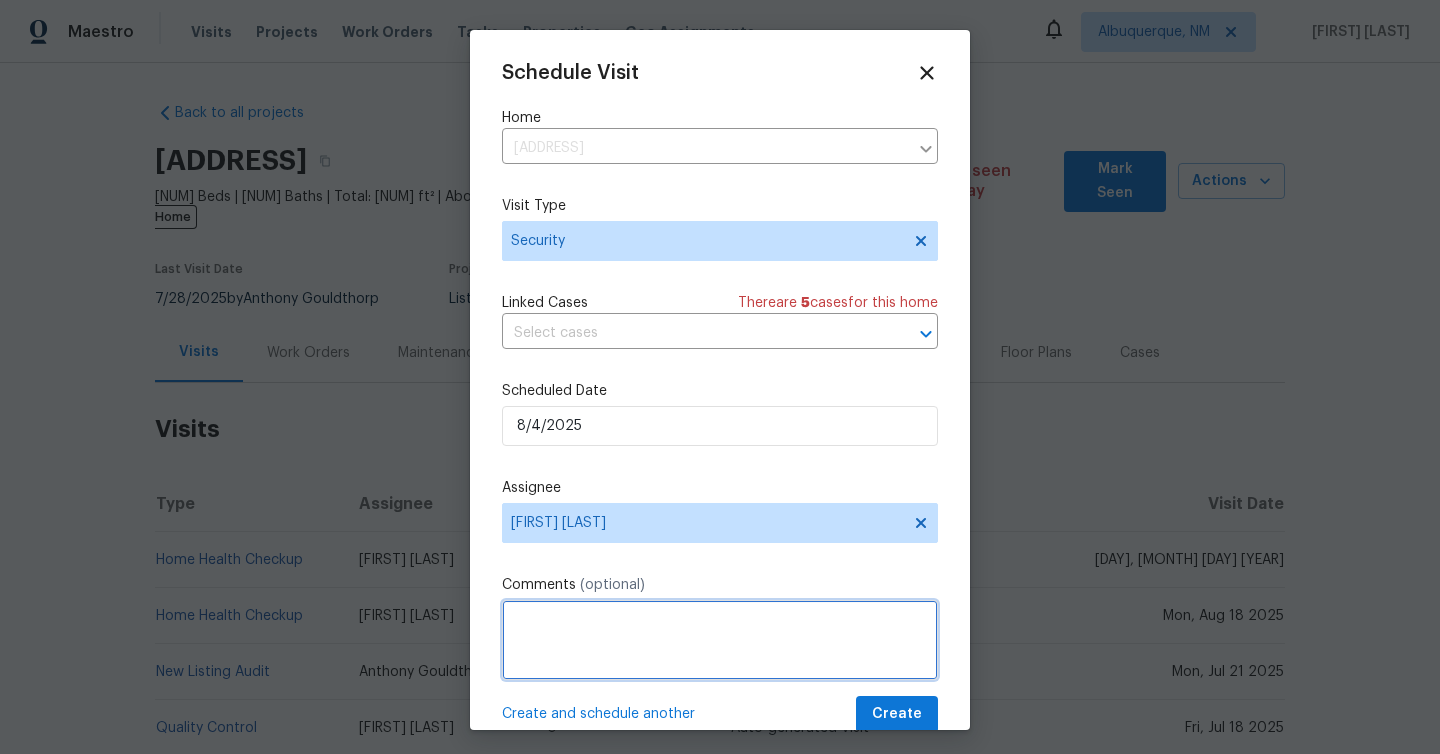 click at bounding box center [720, 640] 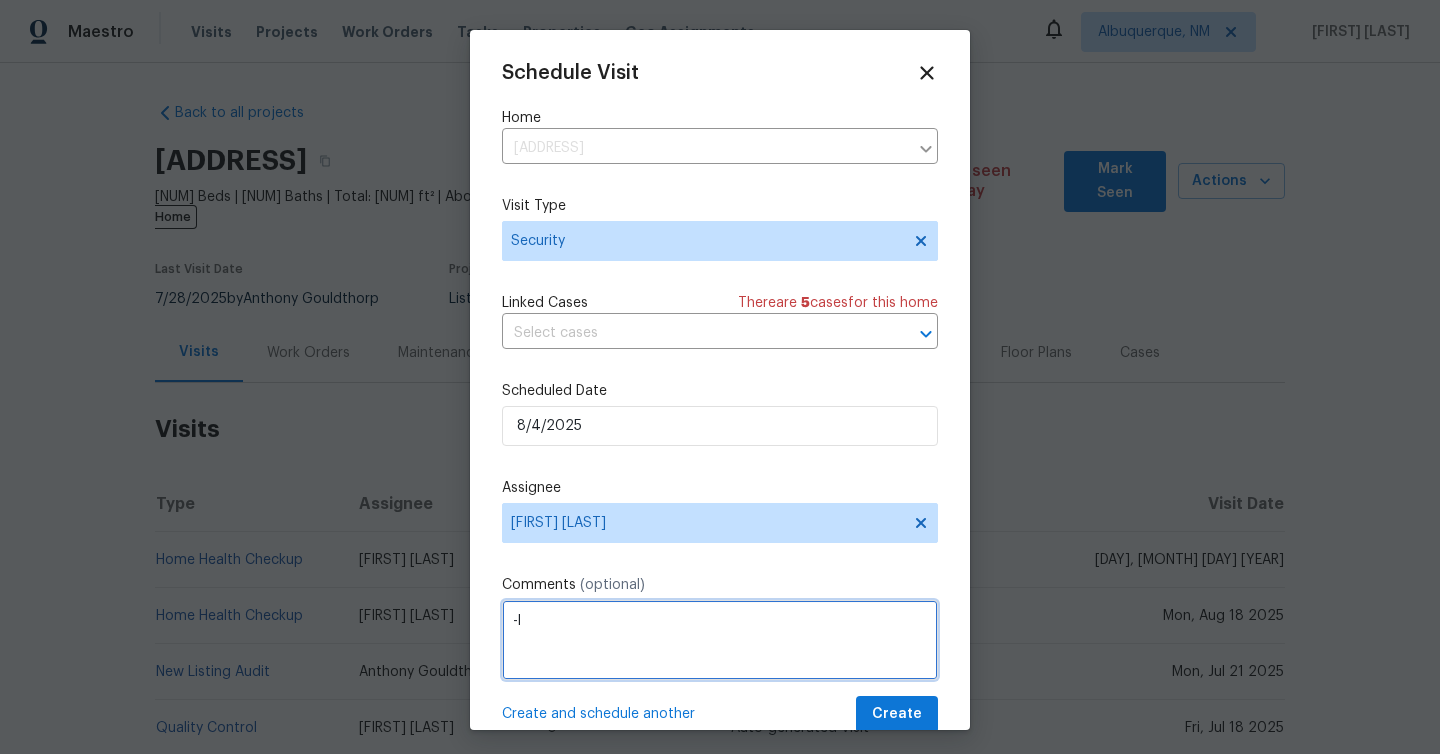 type on "-" 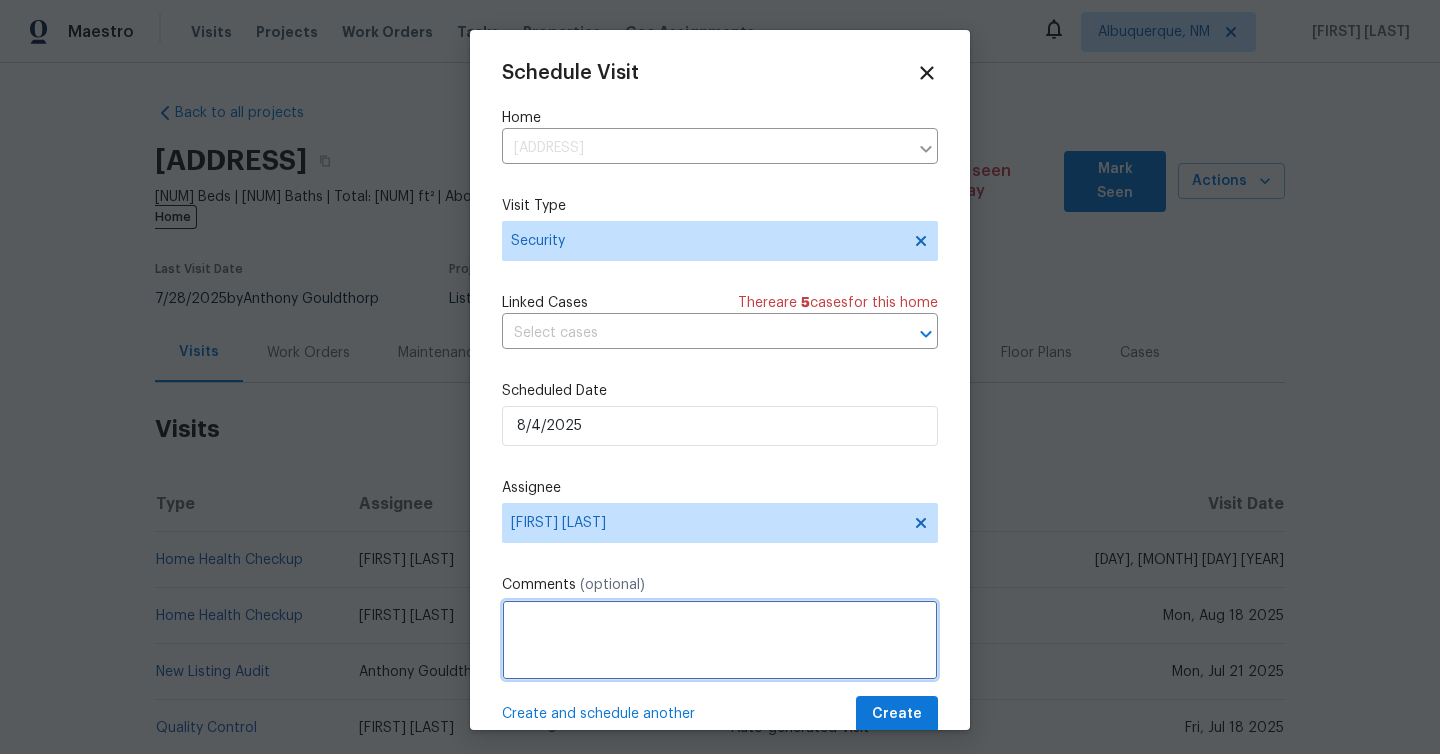 paste on "Rental Scammer has obtained the LB code.  Please visit and change the code asap. TY!" 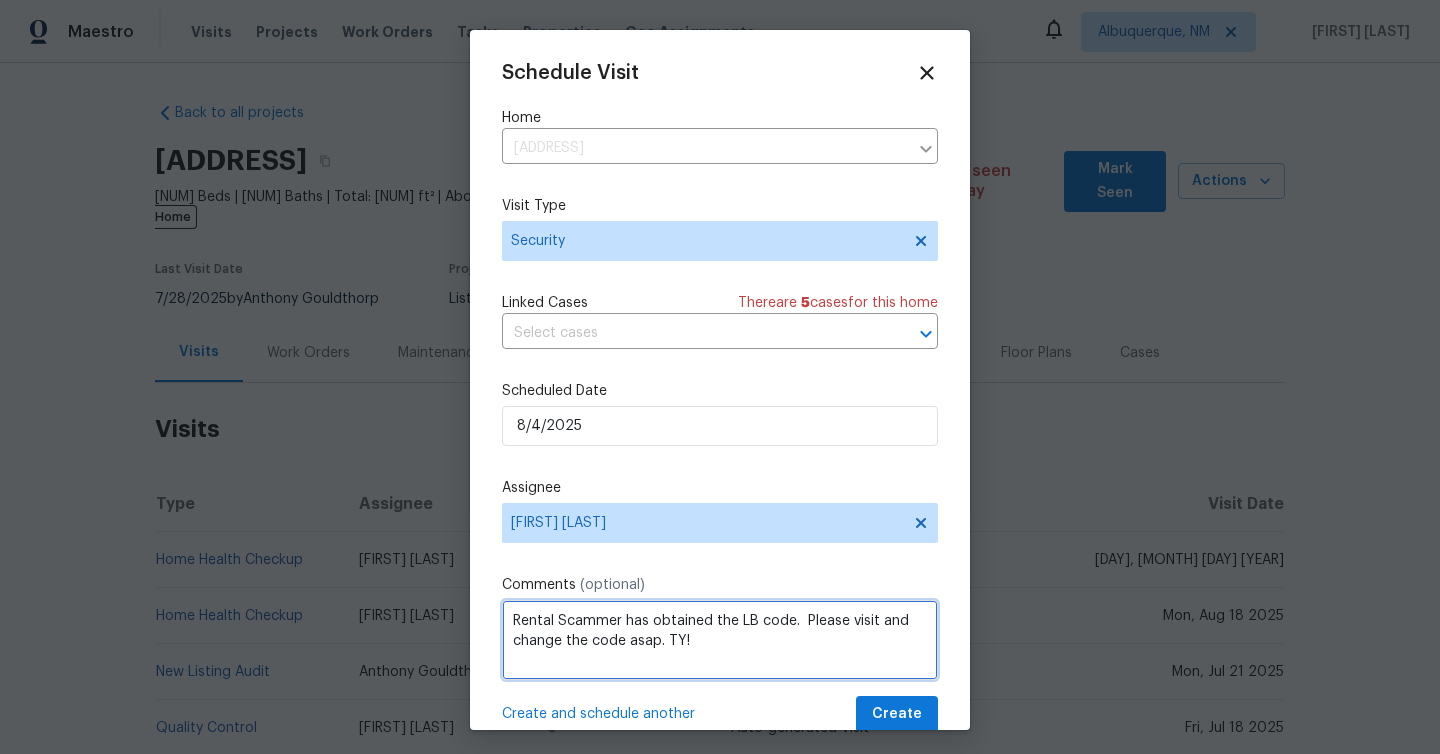 type on "Rental Scammer has obtained the LB code.  Please visit and change the code asap. TY!" 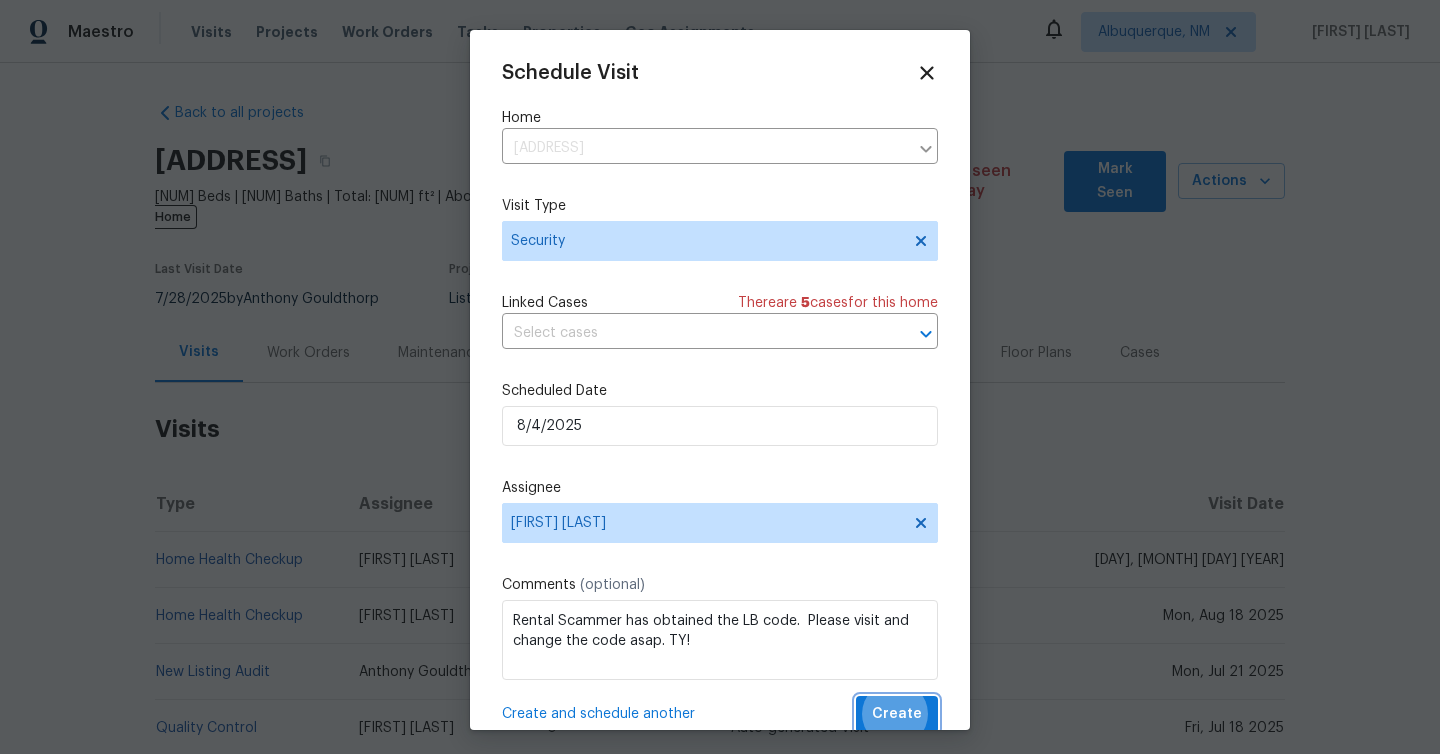 type 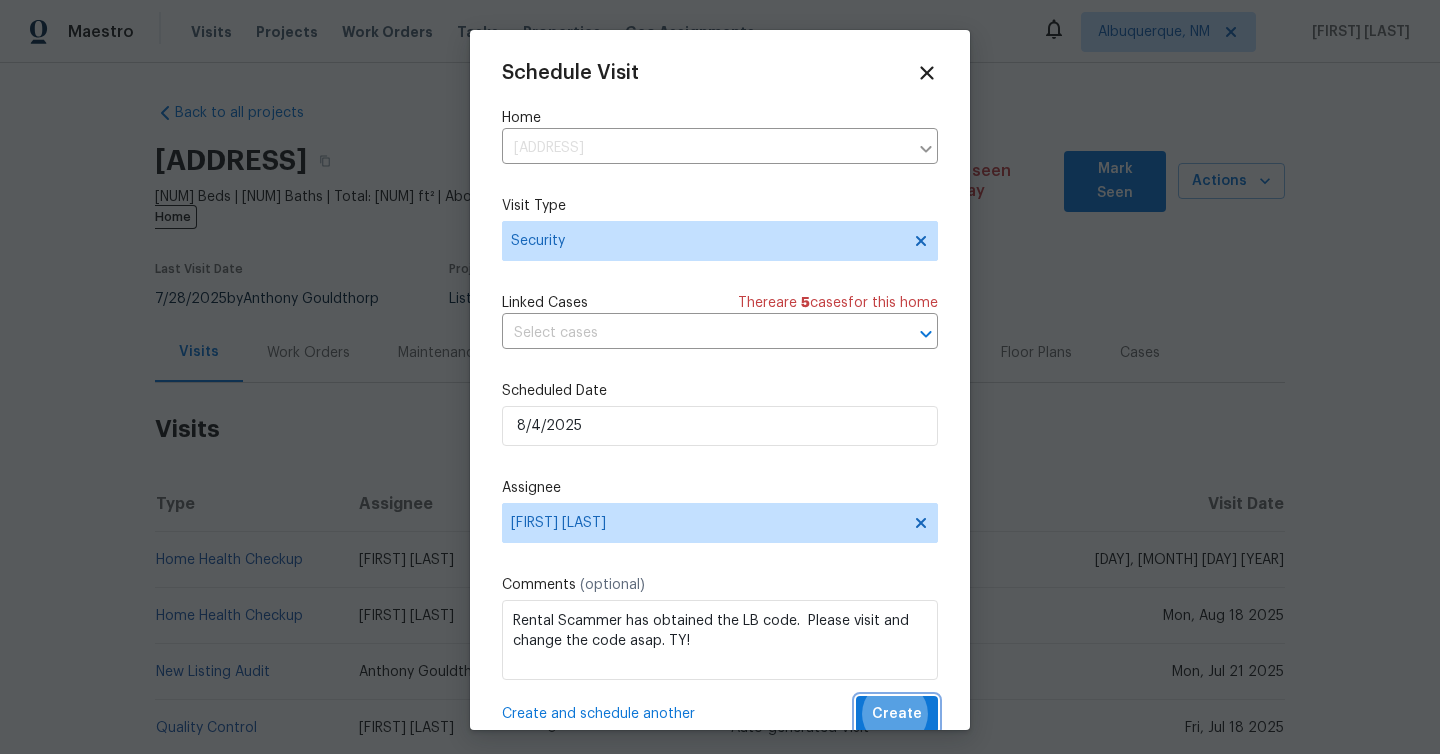 click on "Create" at bounding box center [897, 714] 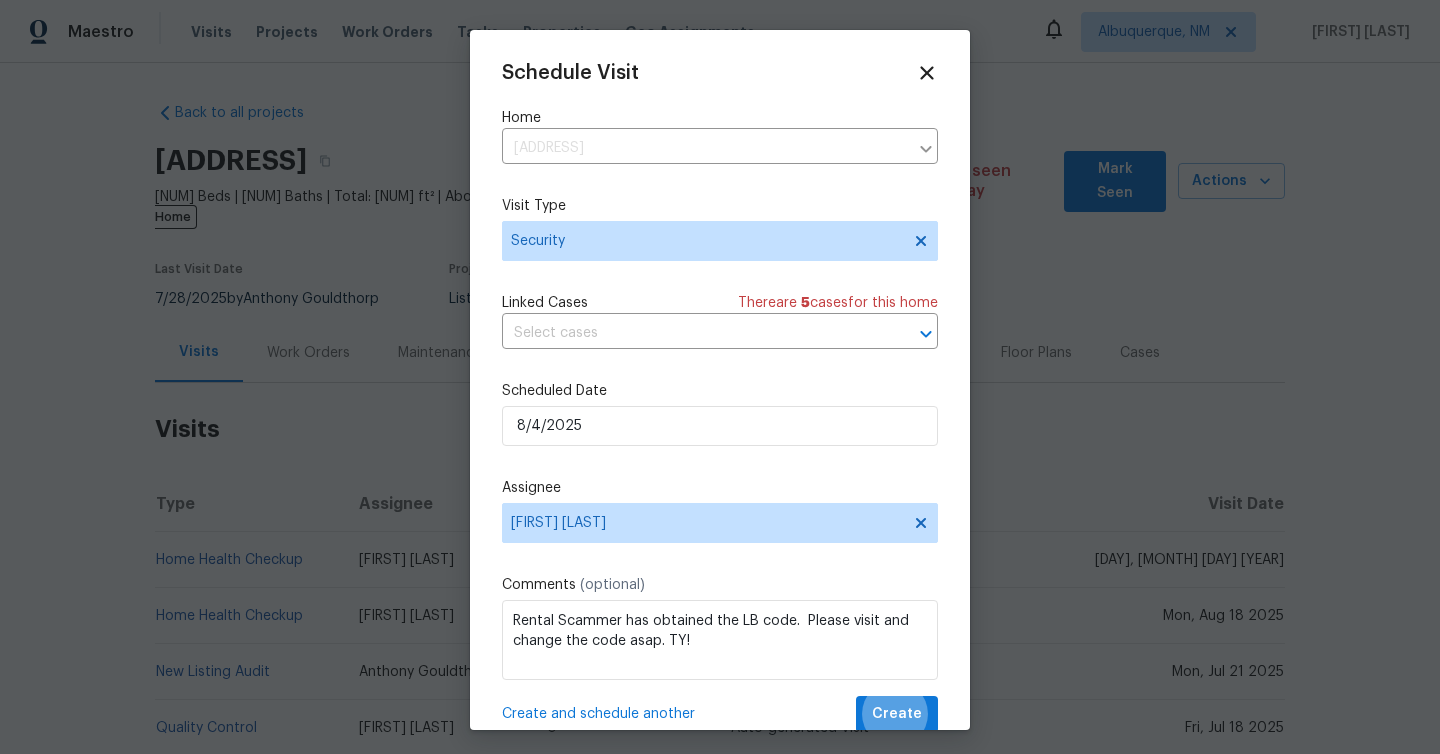 scroll, scrollTop: 4, scrollLeft: 0, axis: vertical 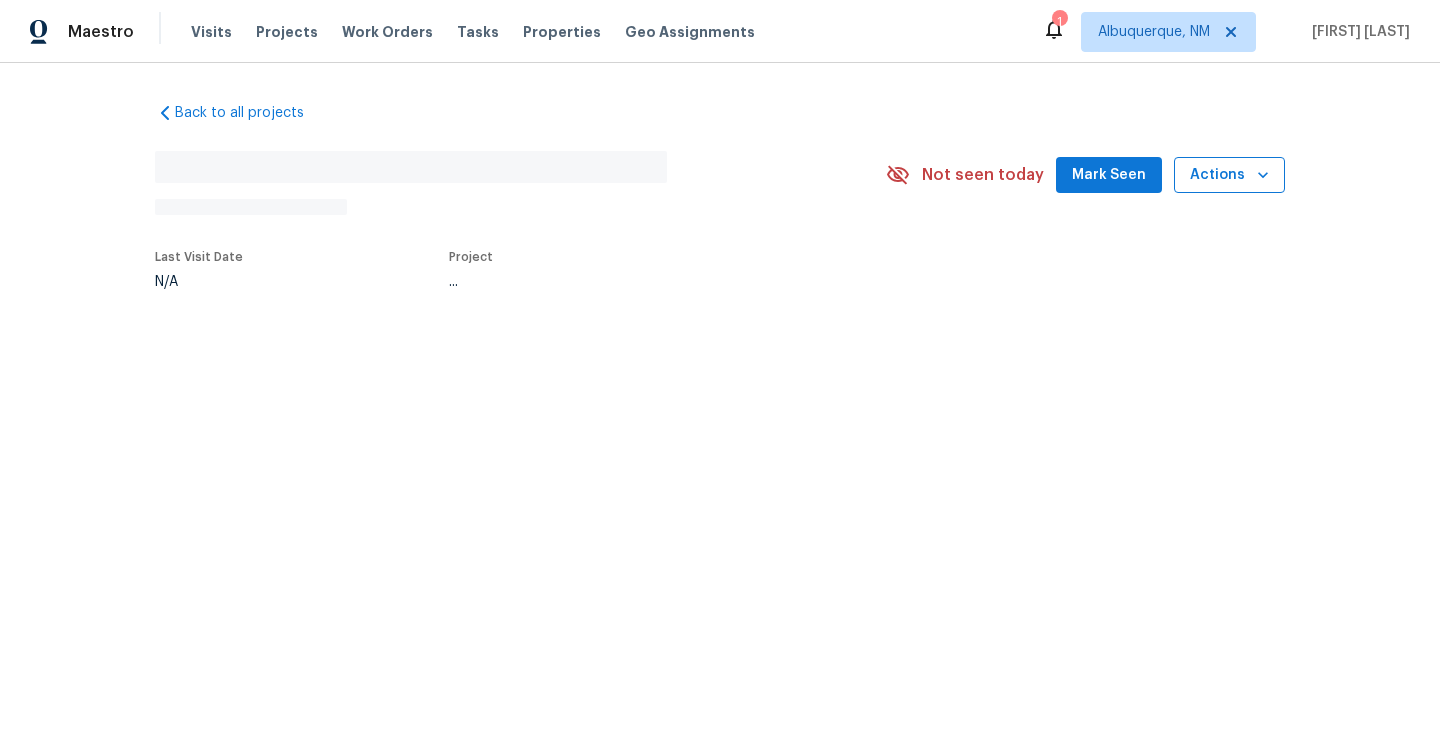 click on "Actions" at bounding box center (1229, 175) 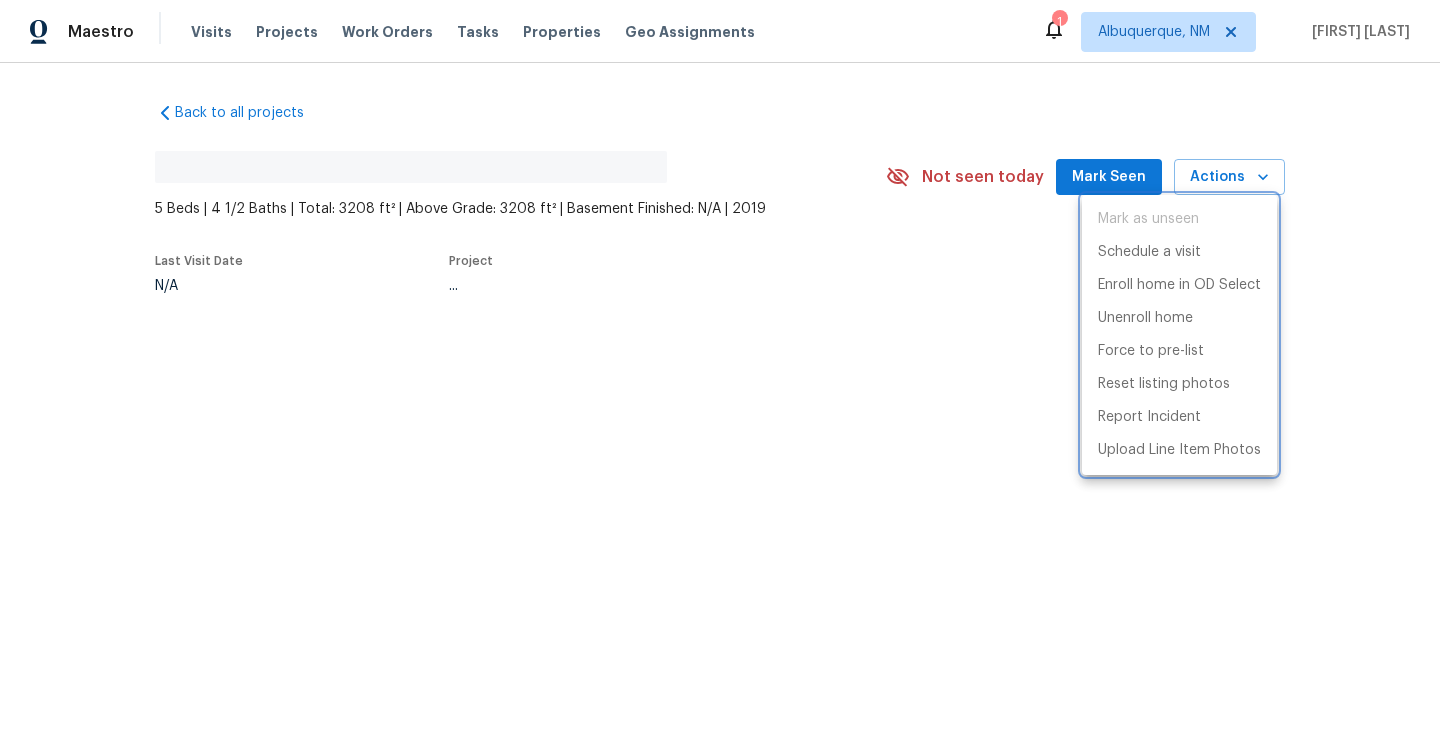 click at bounding box center (720, 377) 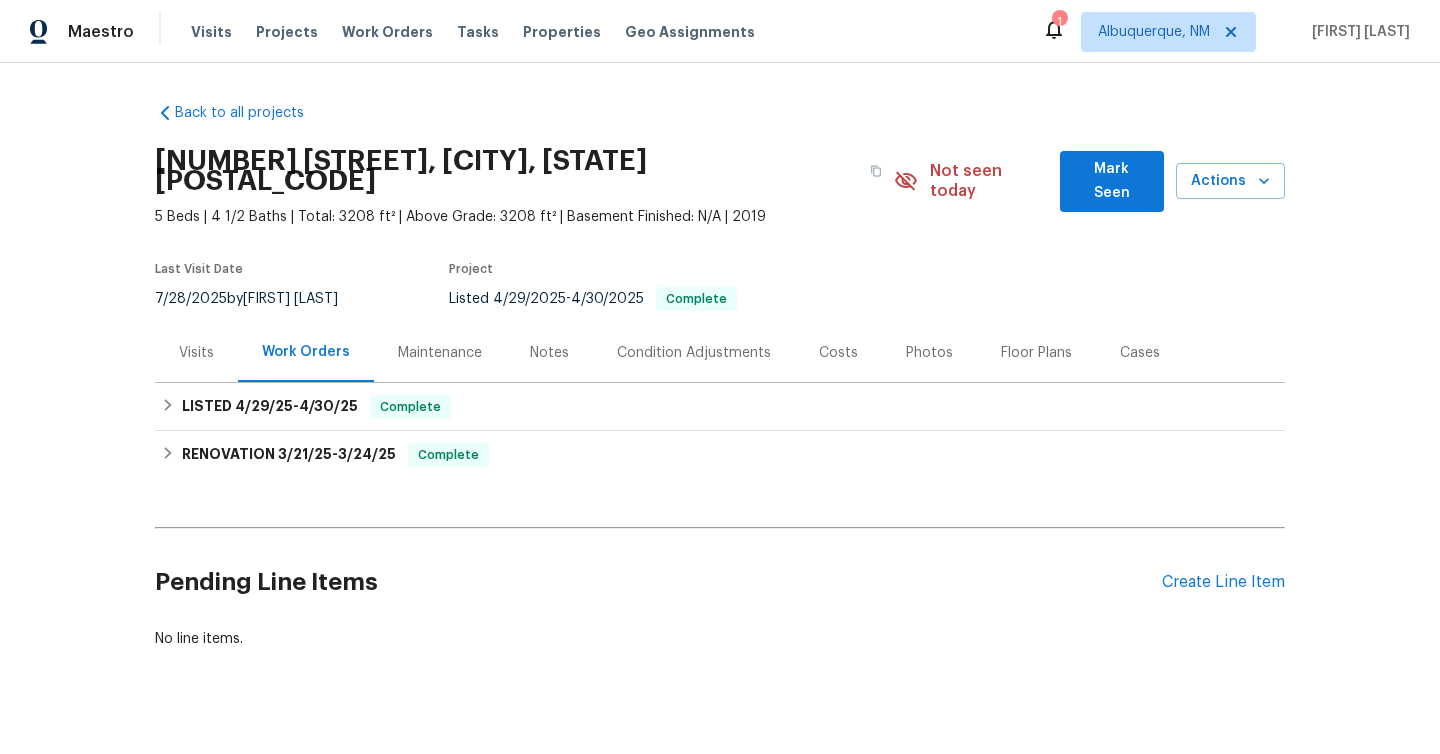 click on "Visits" at bounding box center (196, 353) 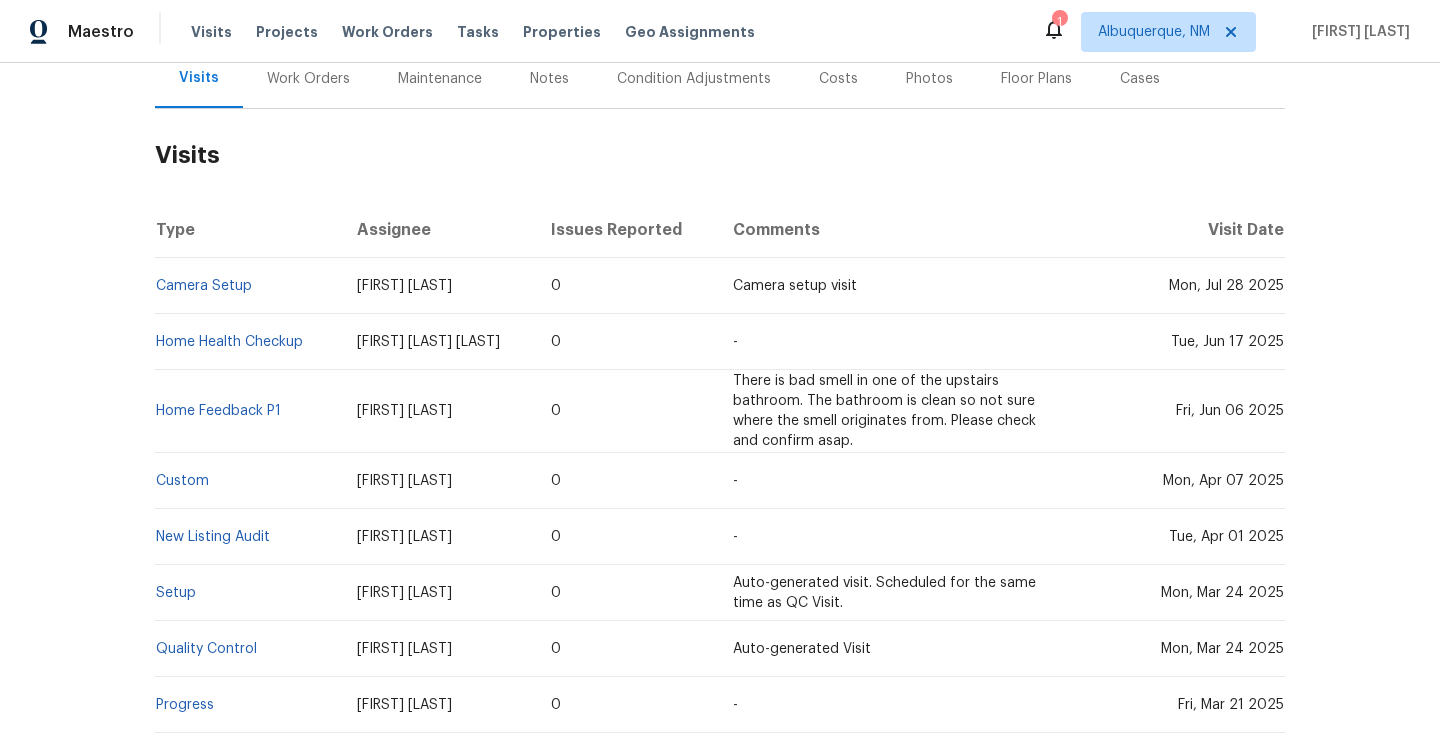 scroll, scrollTop: 0, scrollLeft: 0, axis: both 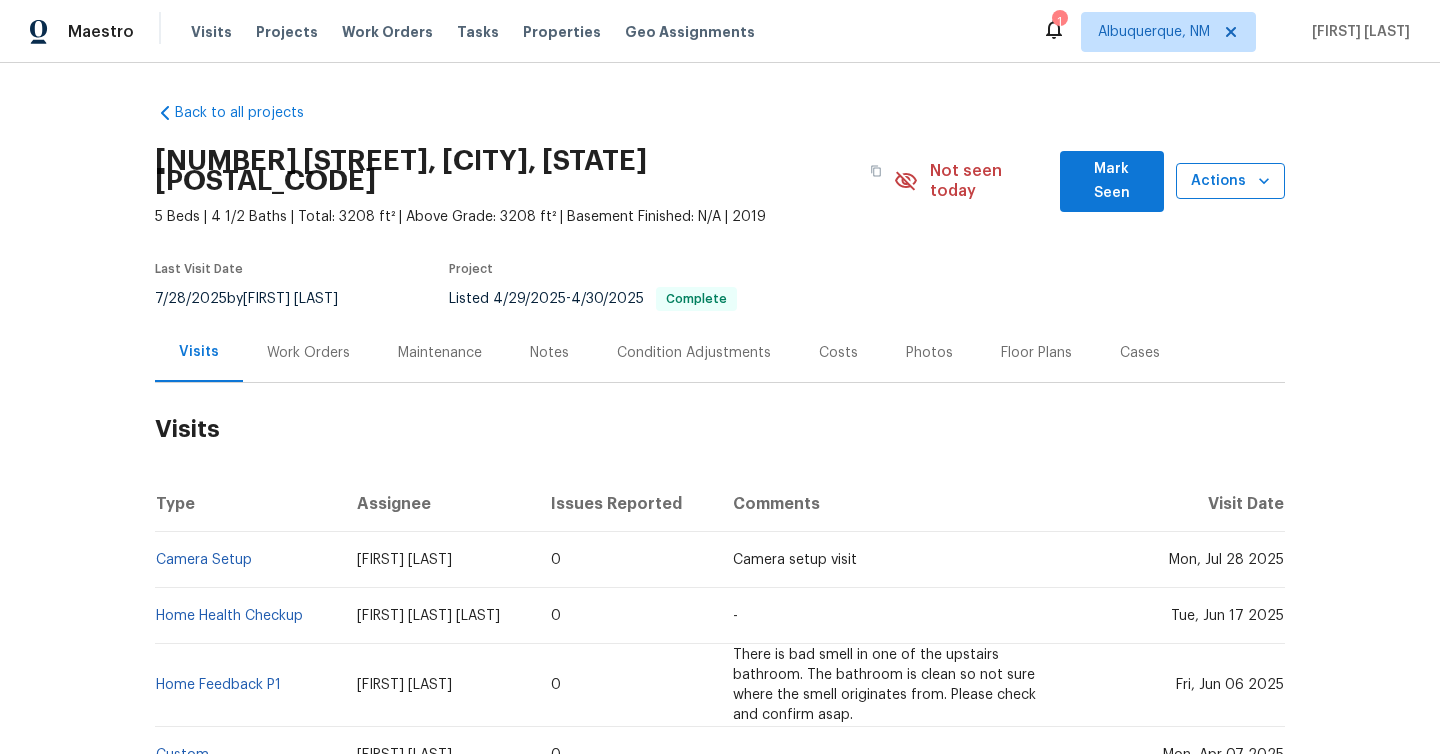 click on "Actions" at bounding box center (1230, 181) 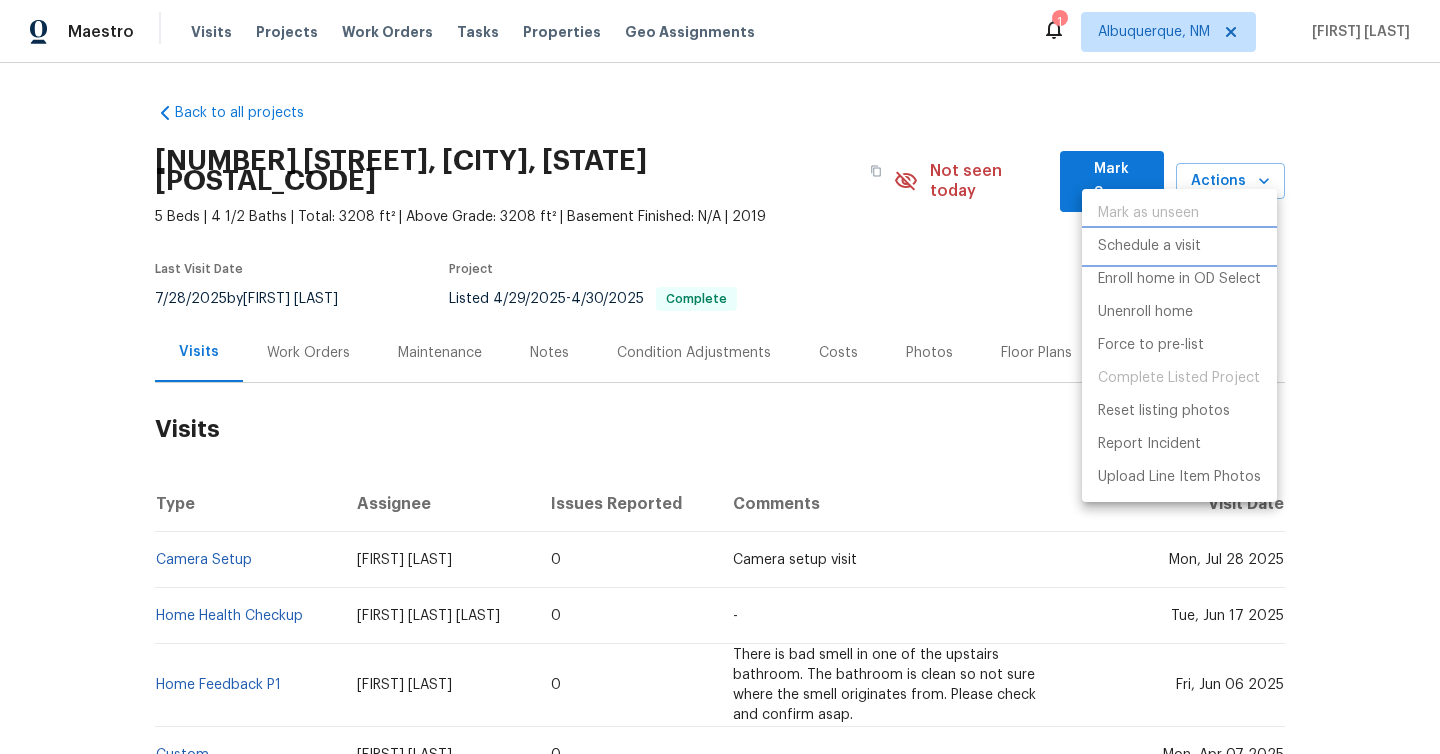 click on "Schedule a visit" at bounding box center [1149, 246] 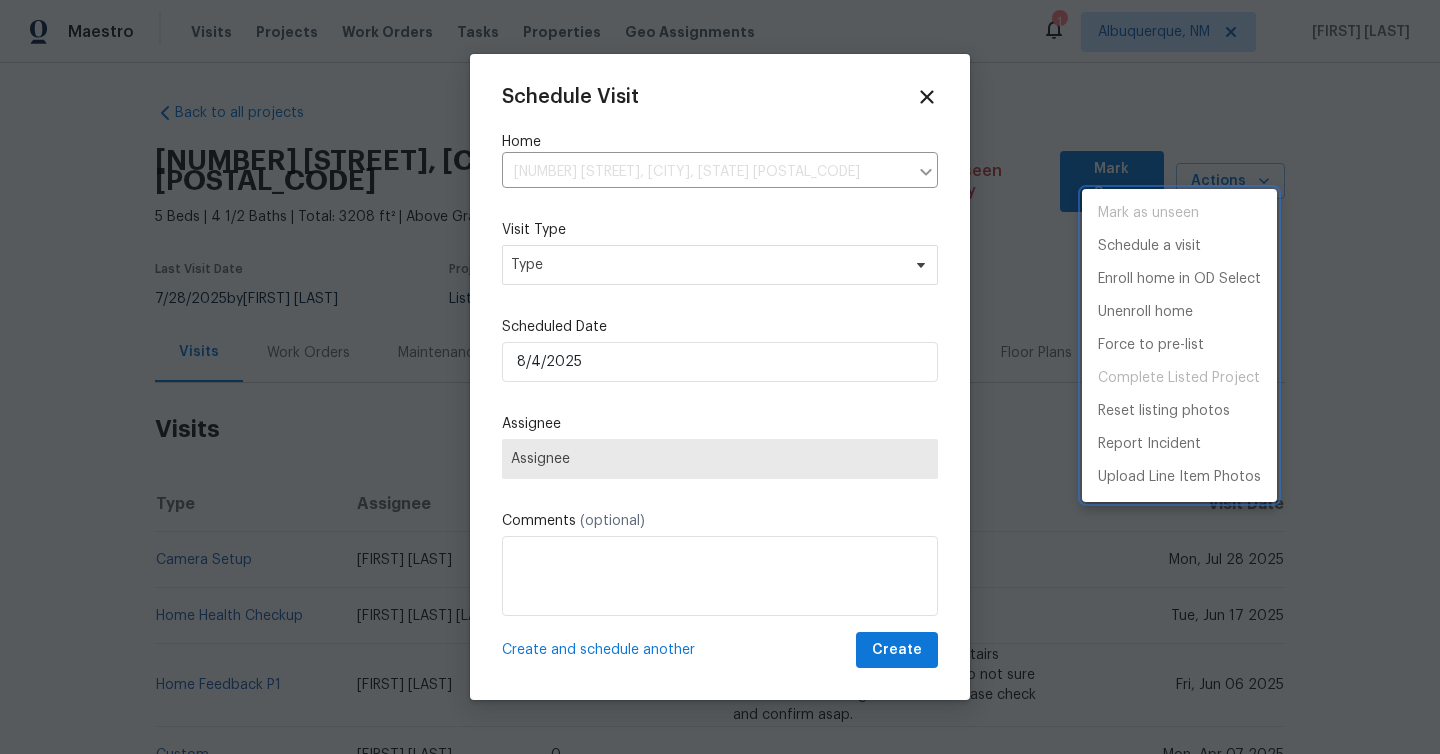 click at bounding box center (720, 377) 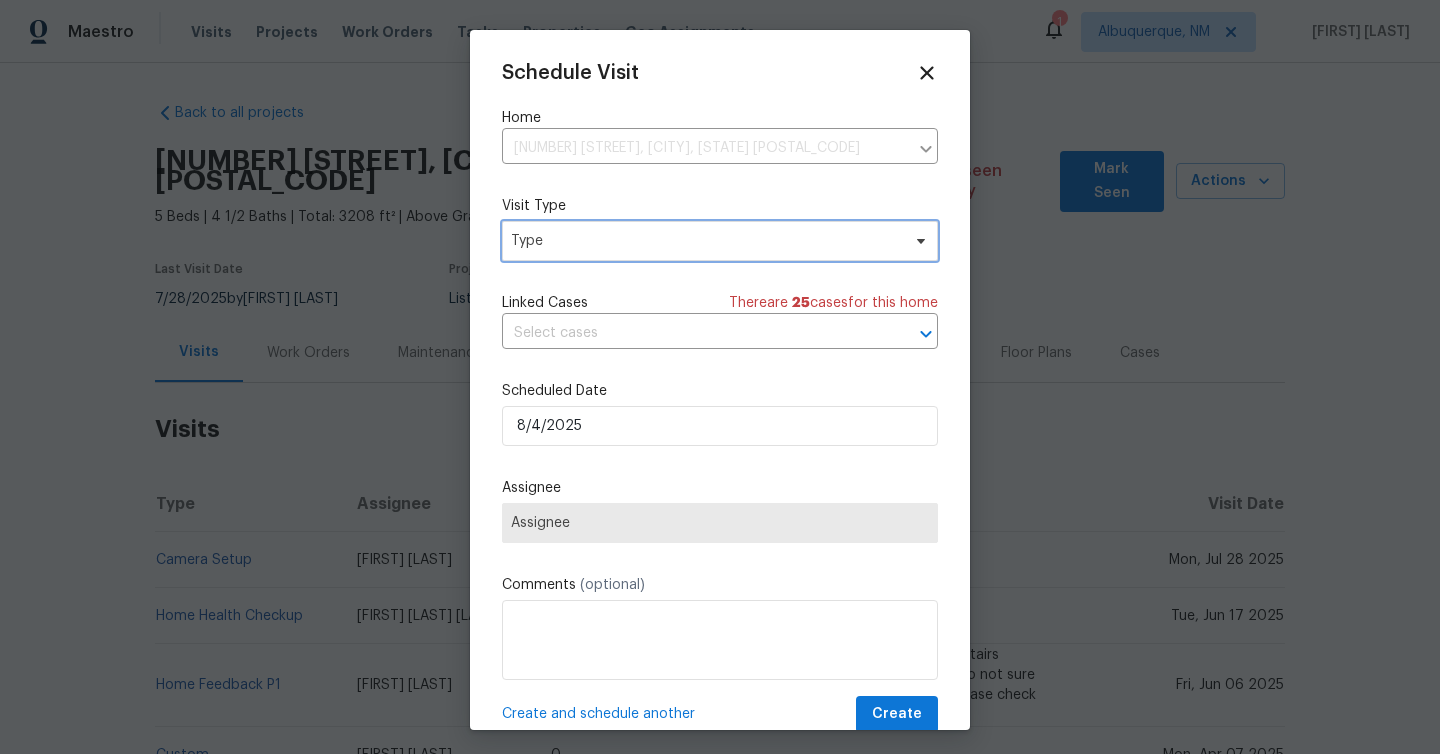 click on "Type" at bounding box center [705, 241] 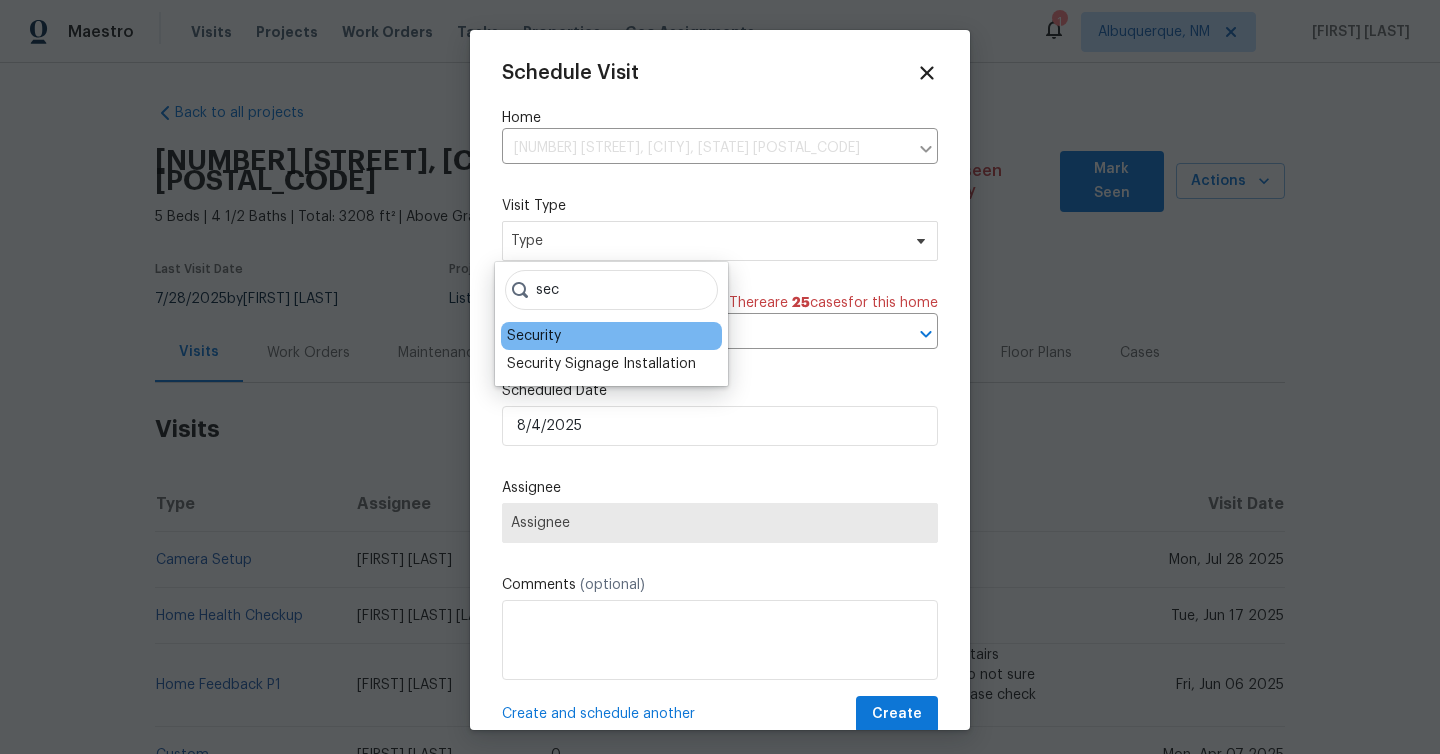 type on "sec" 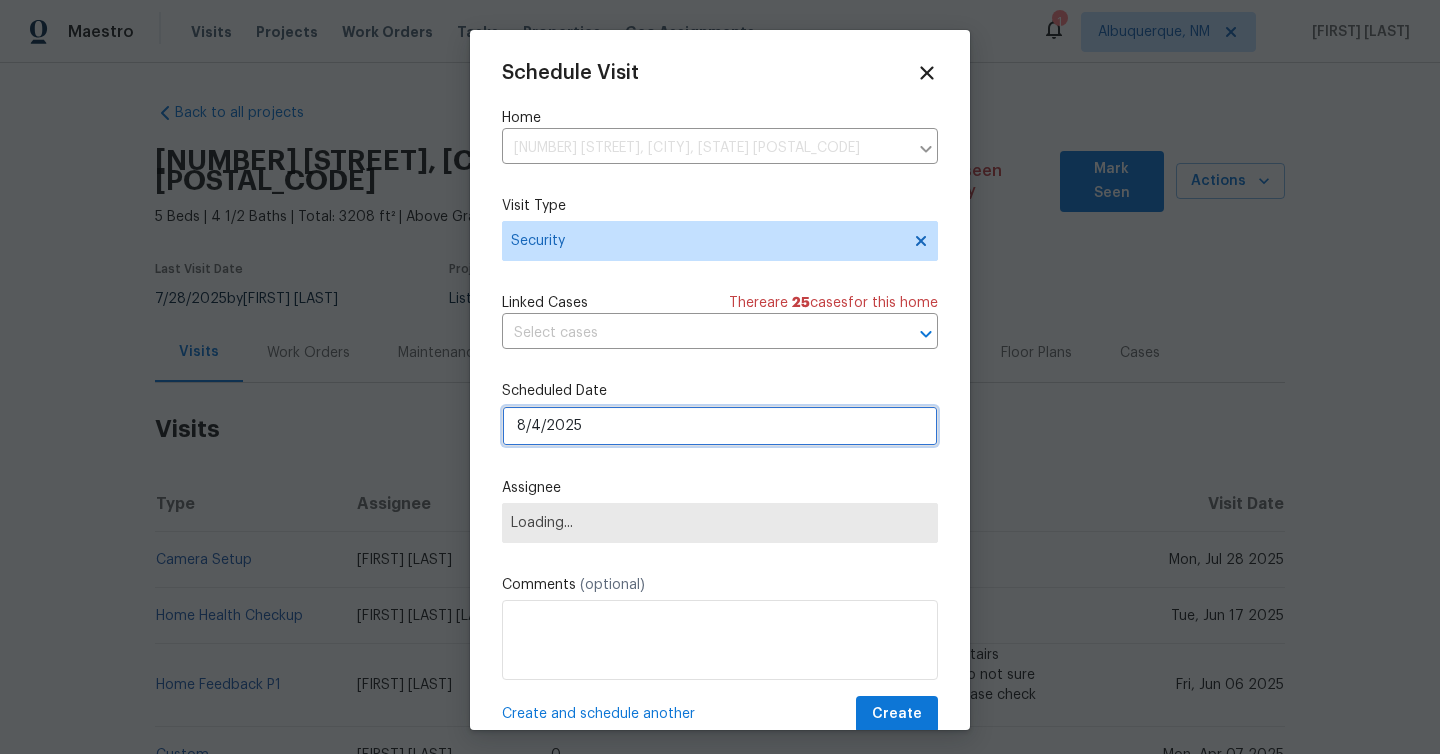 click on "8/4/2025" at bounding box center (720, 426) 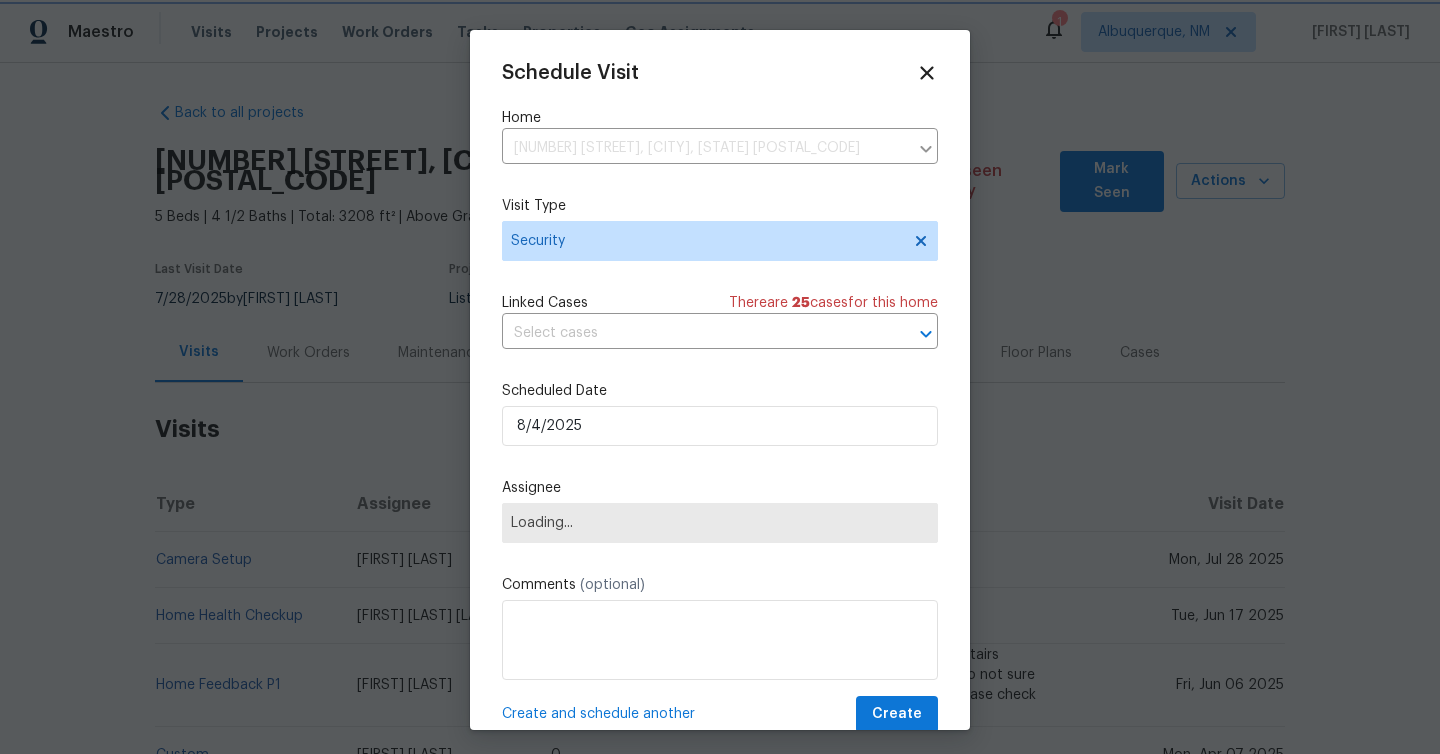 click on "Schedule Visit Home   28755 Moonlight Ln, Santa Clarita, CA 91350 ​ Visit Type   Security Linked Cases There  are   25  case s  for this home   ​ Scheduled Date   8/4/2025 Assignee   Loading... Comments   (optional) Create and schedule another Create" at bounding box center (720, 380) 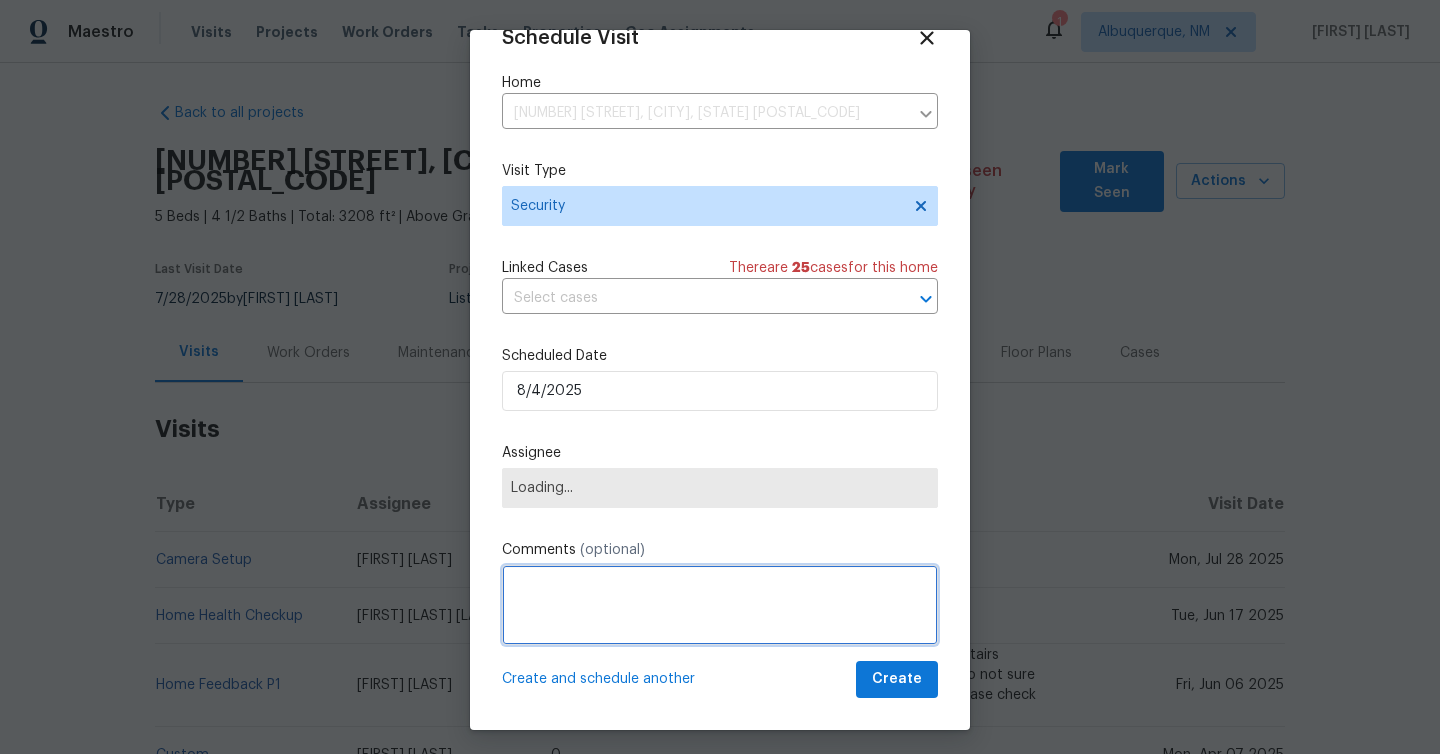 click at bounding box center (720, 605) 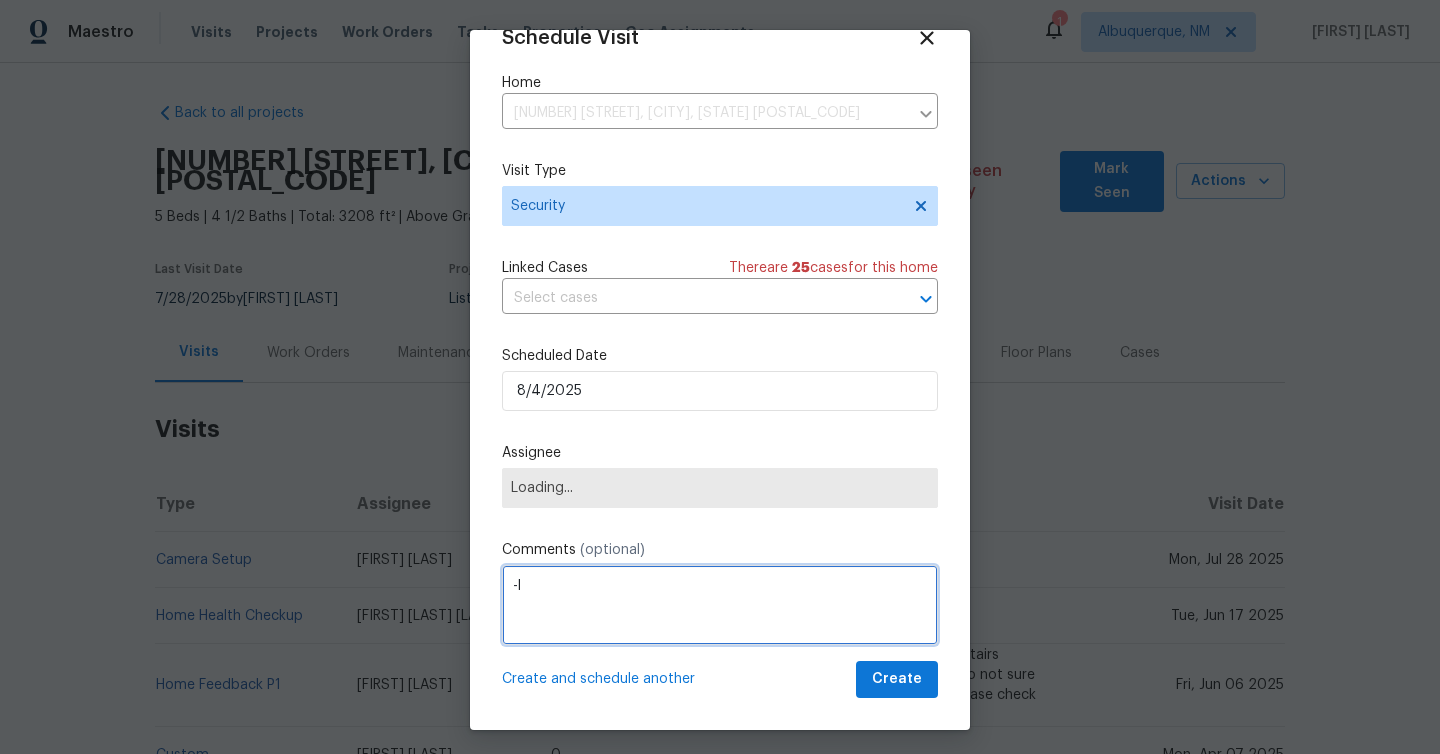 type on "-" 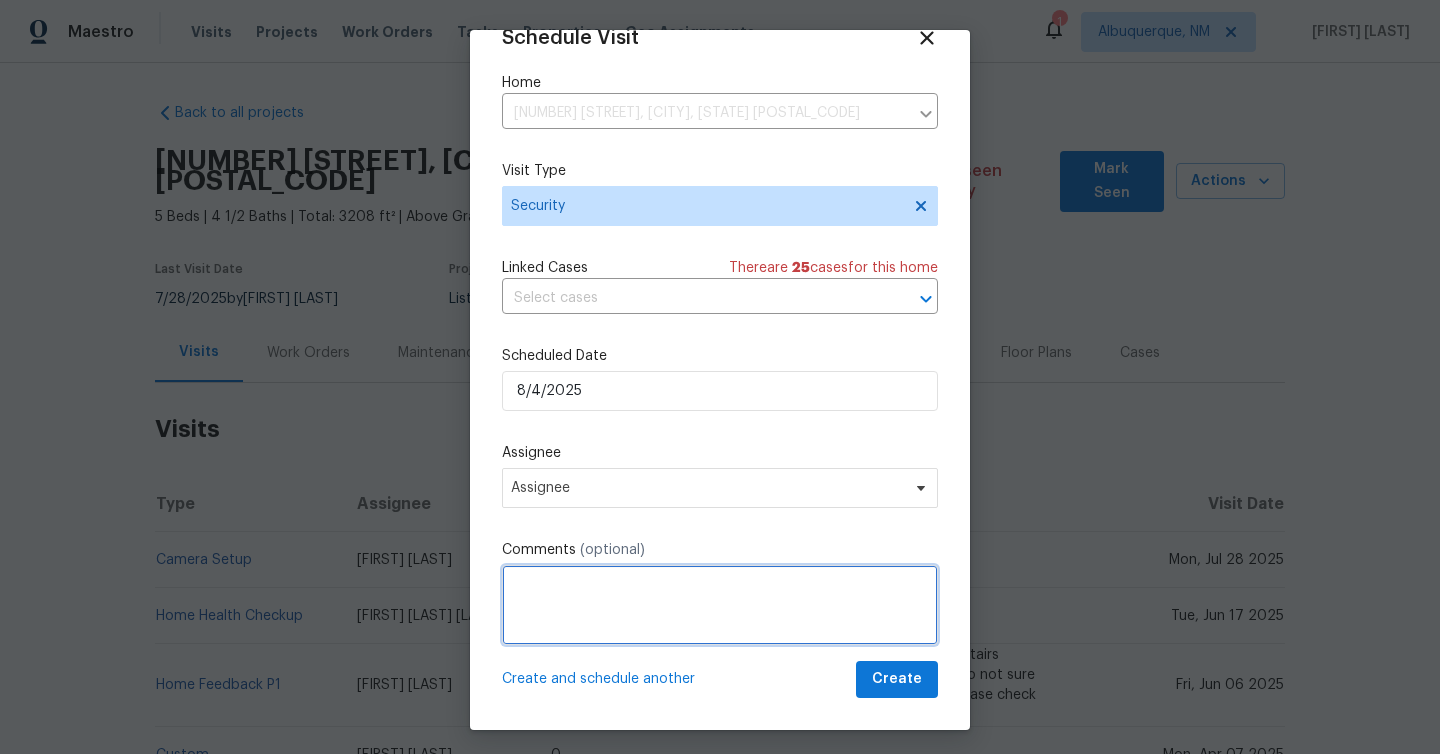 paste on "Rental Scammer has obtained the LB code.  Please visit and change the code asap. TY!" 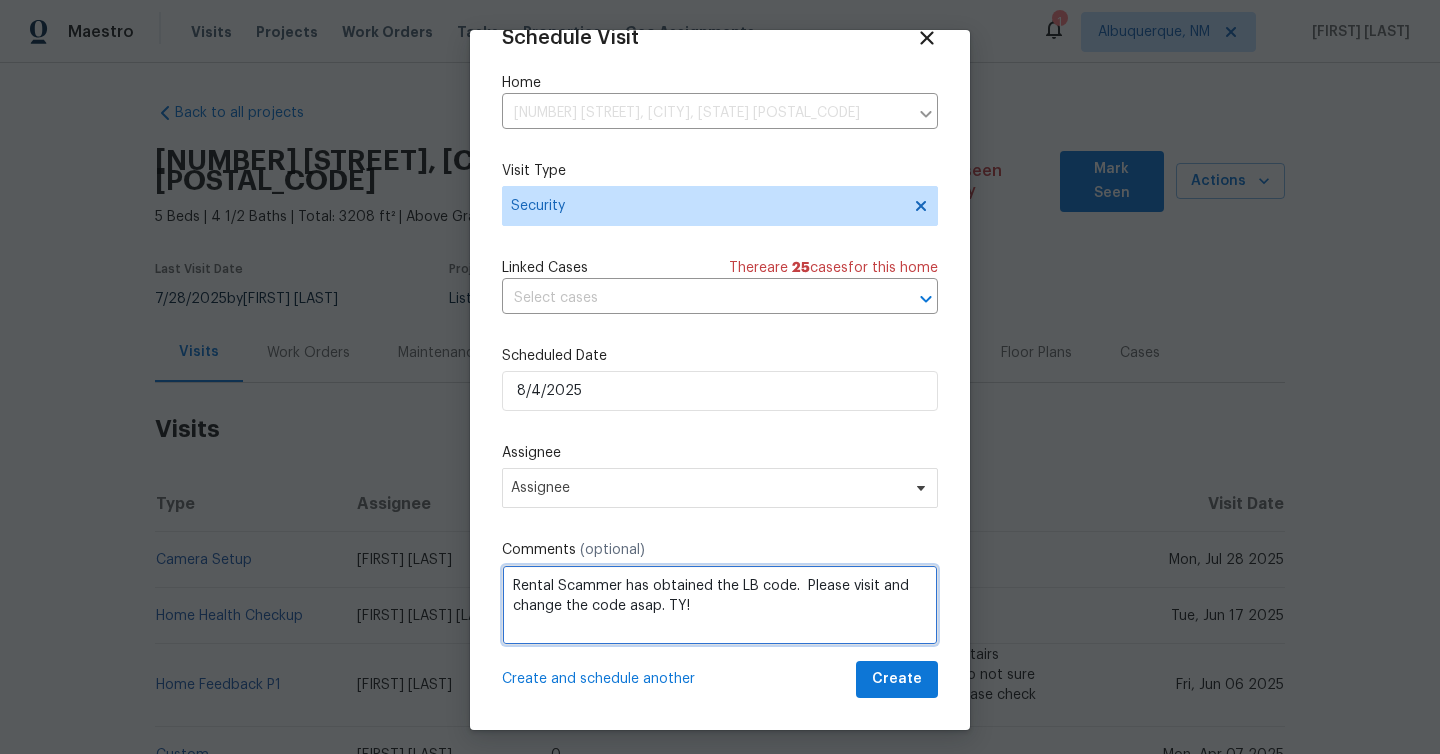 type on "Rental Scammer has obtained the LB code.  Please visit and change the code asap. TY!" 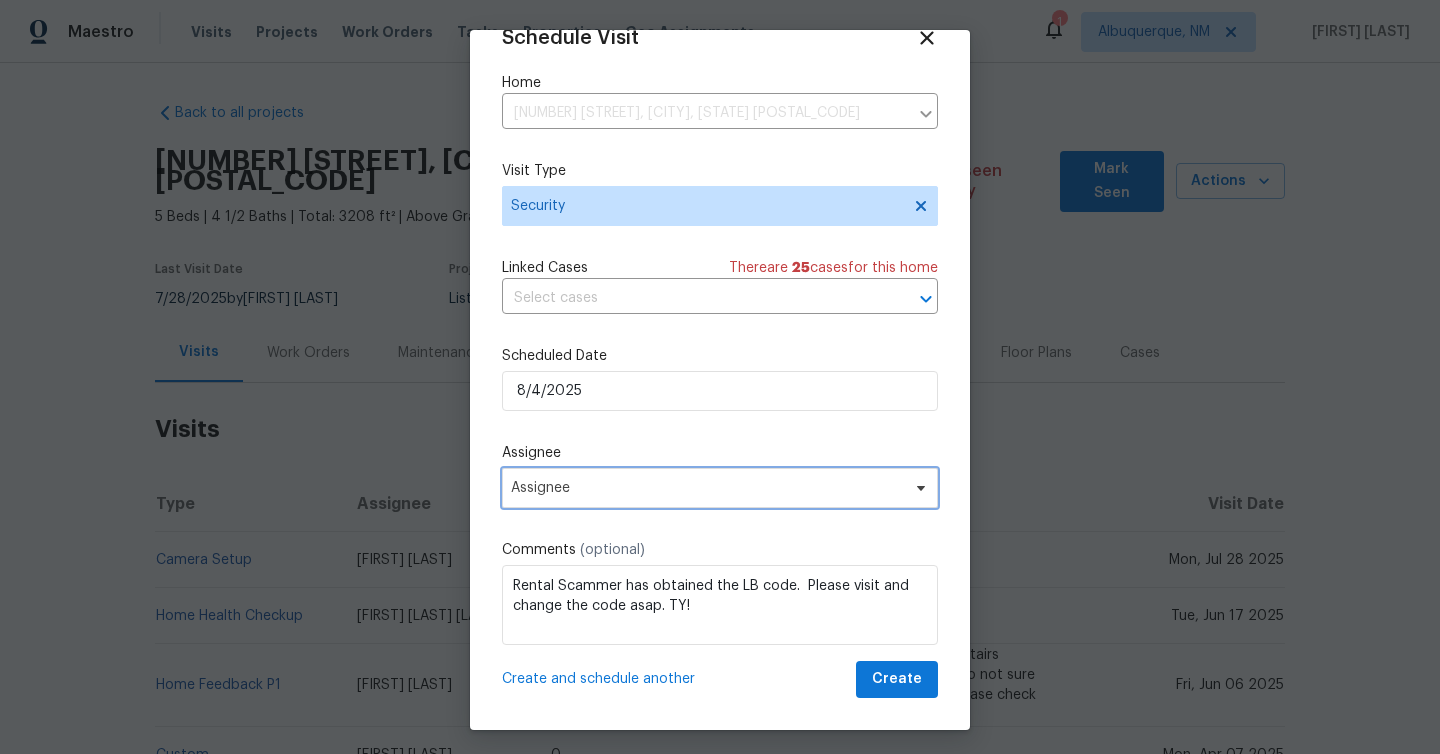 click on "Assignee" at bounding box center (707, 488) 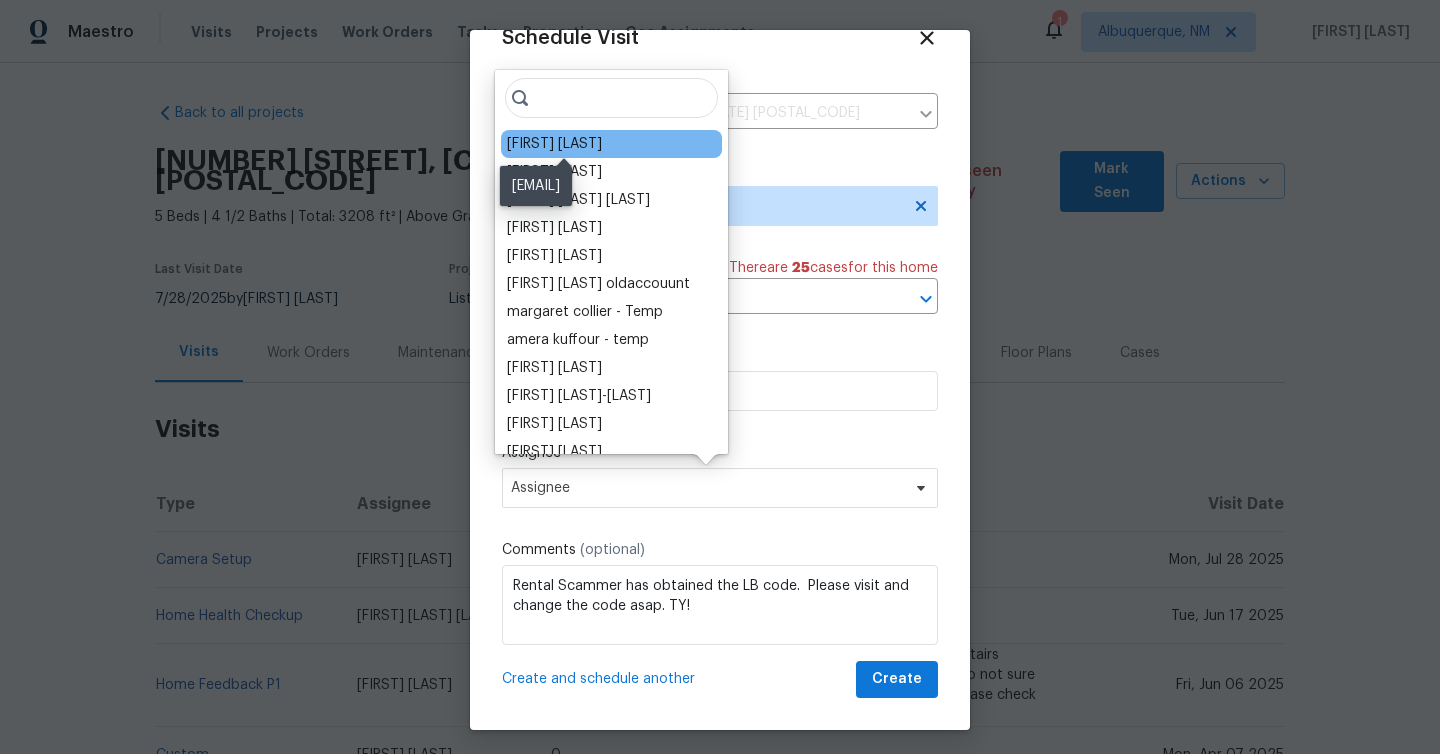 click on "Frank Santellanes" at bounding box center [554, 144] 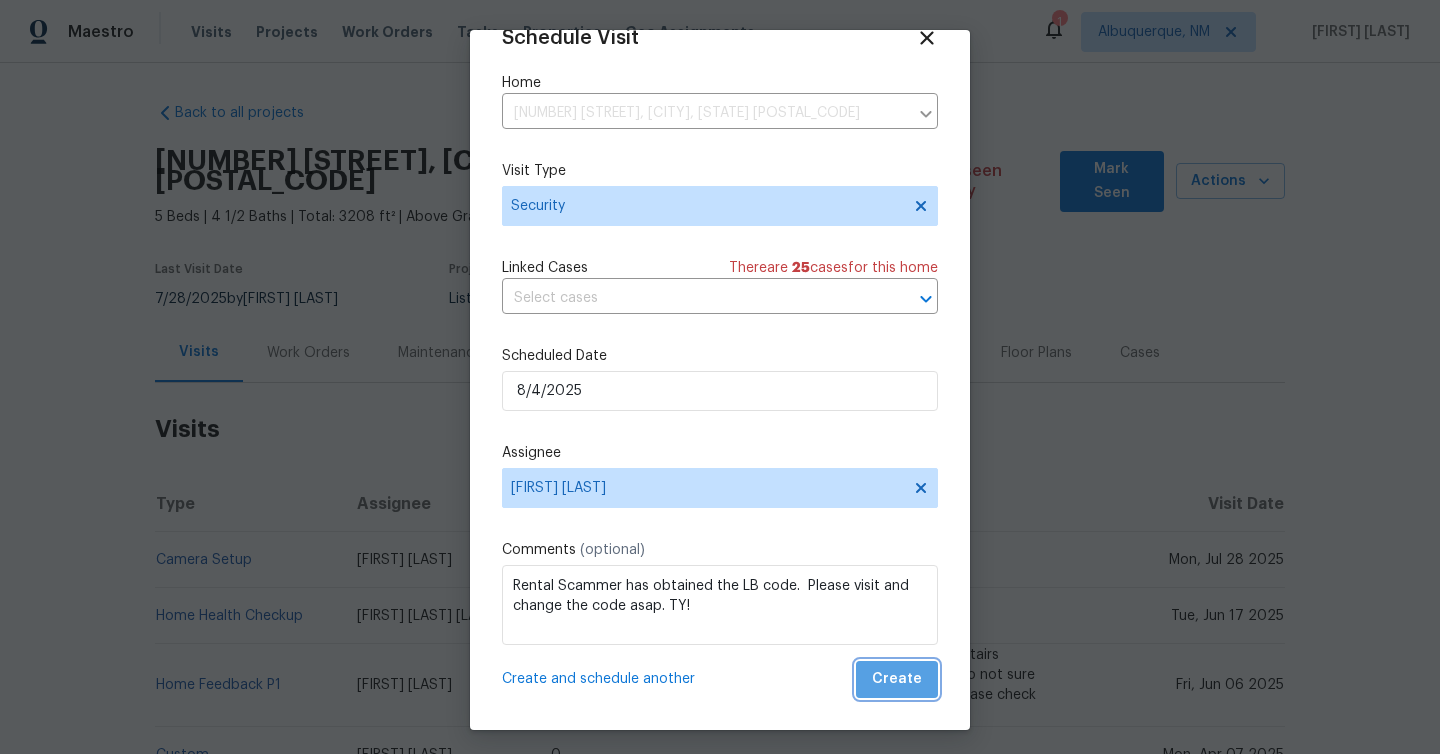 click on "Create" at bounding box center [897, 679] 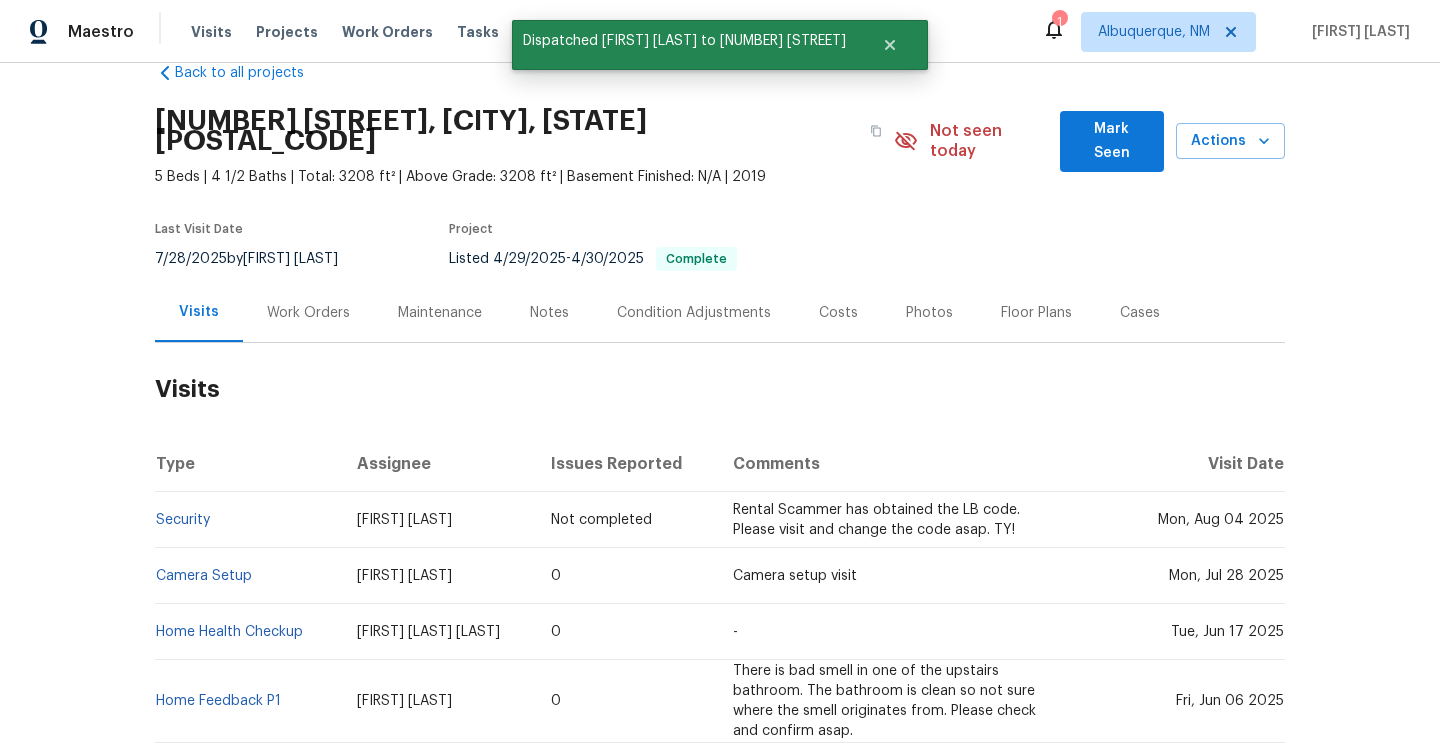 scroll, scrollTop: 53, scrollLeft: 0, axis: vertical 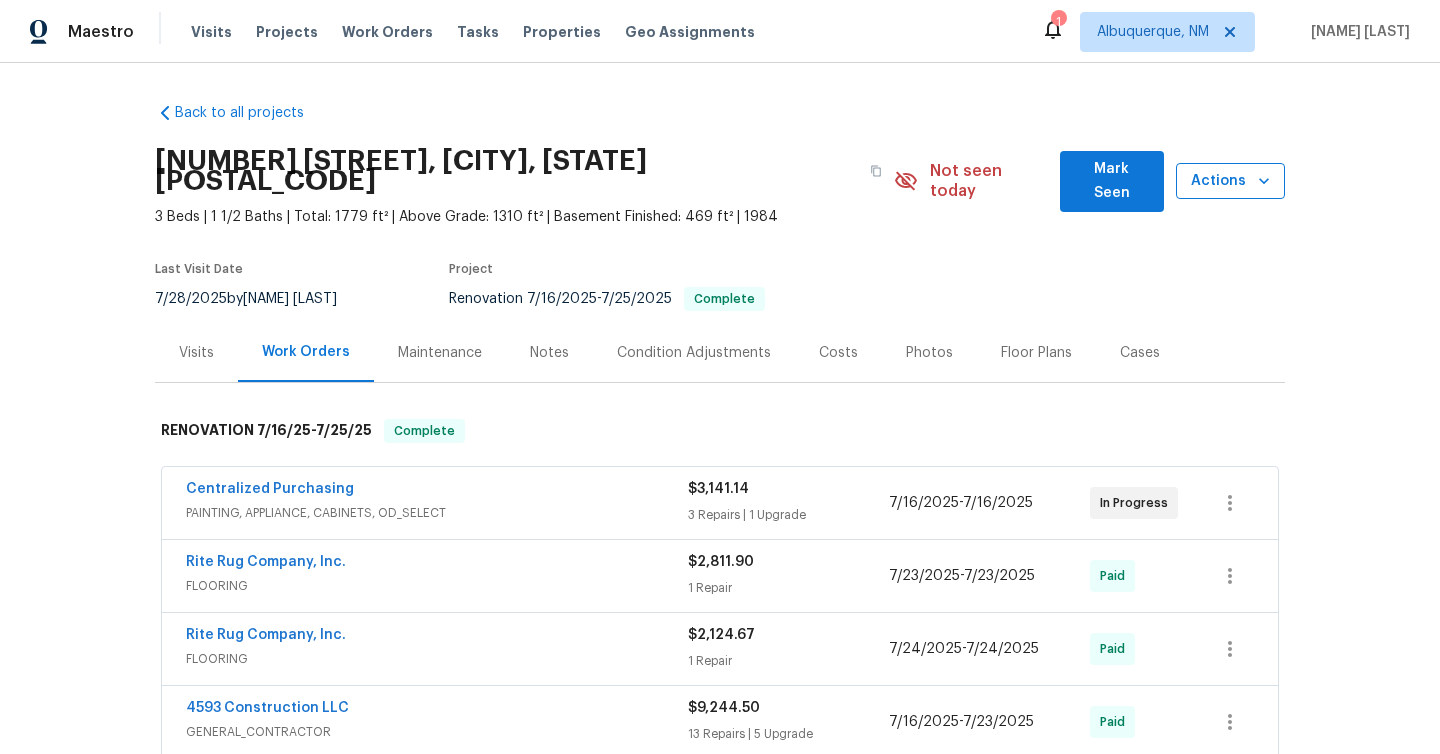 click on "Actions" at bounding box center [1230, 181] 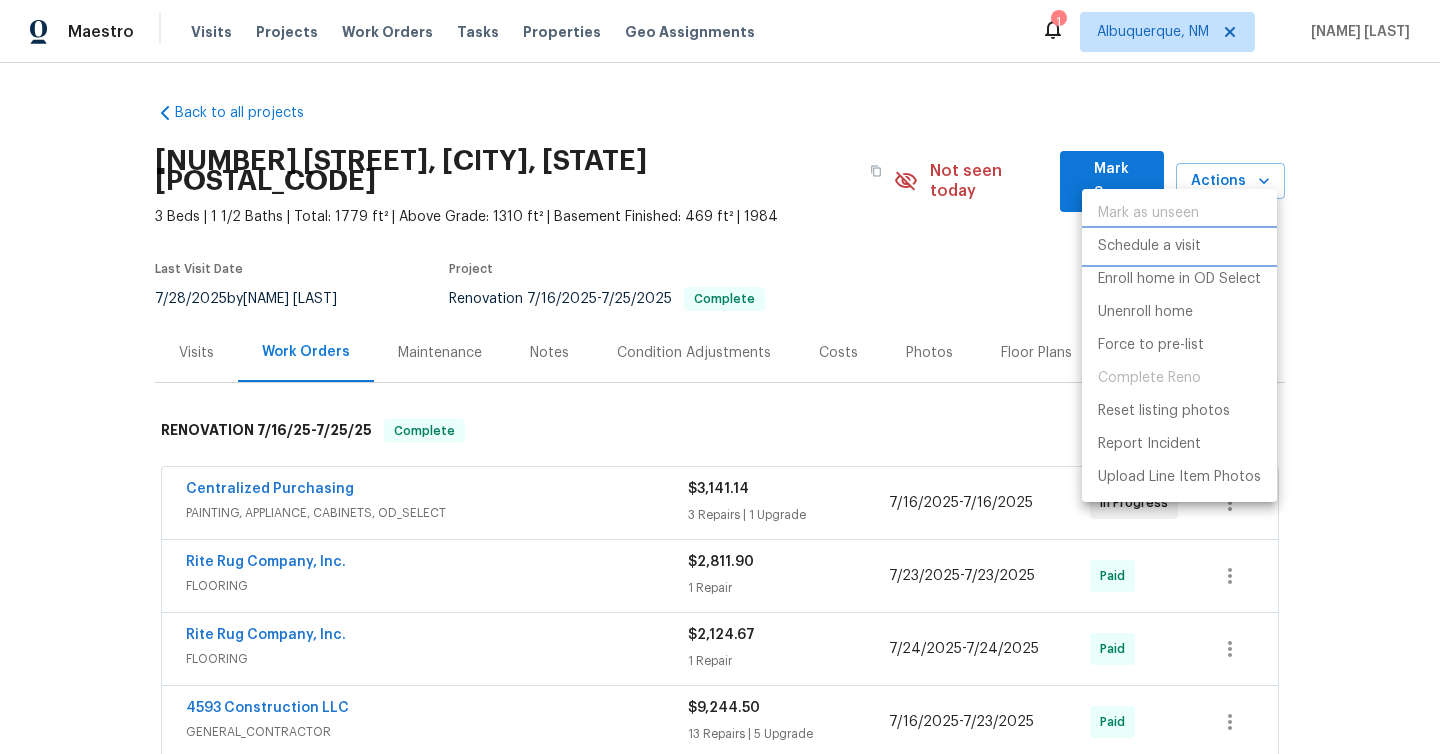 click on "Schedule a visit" at bounding box center [1149, 246] 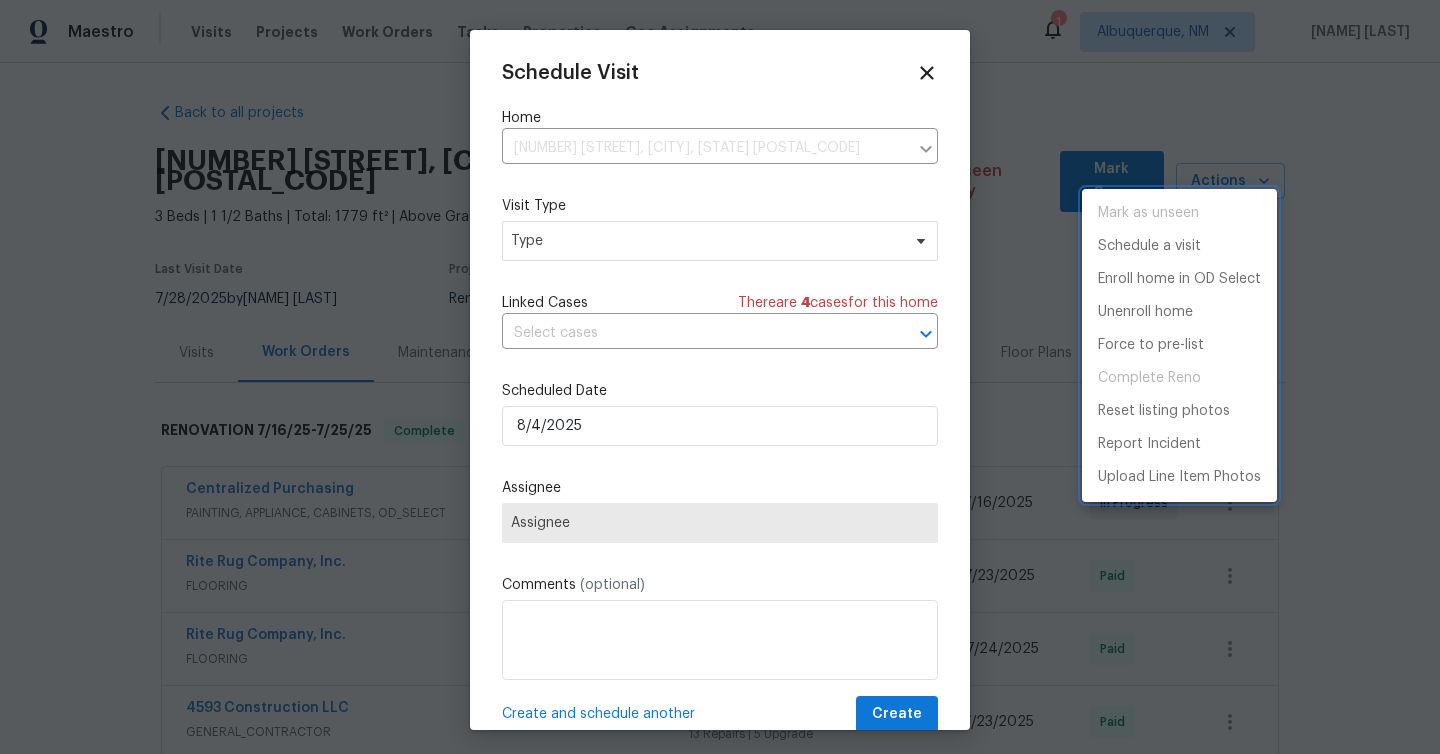 click at bounding box center [720, 377] 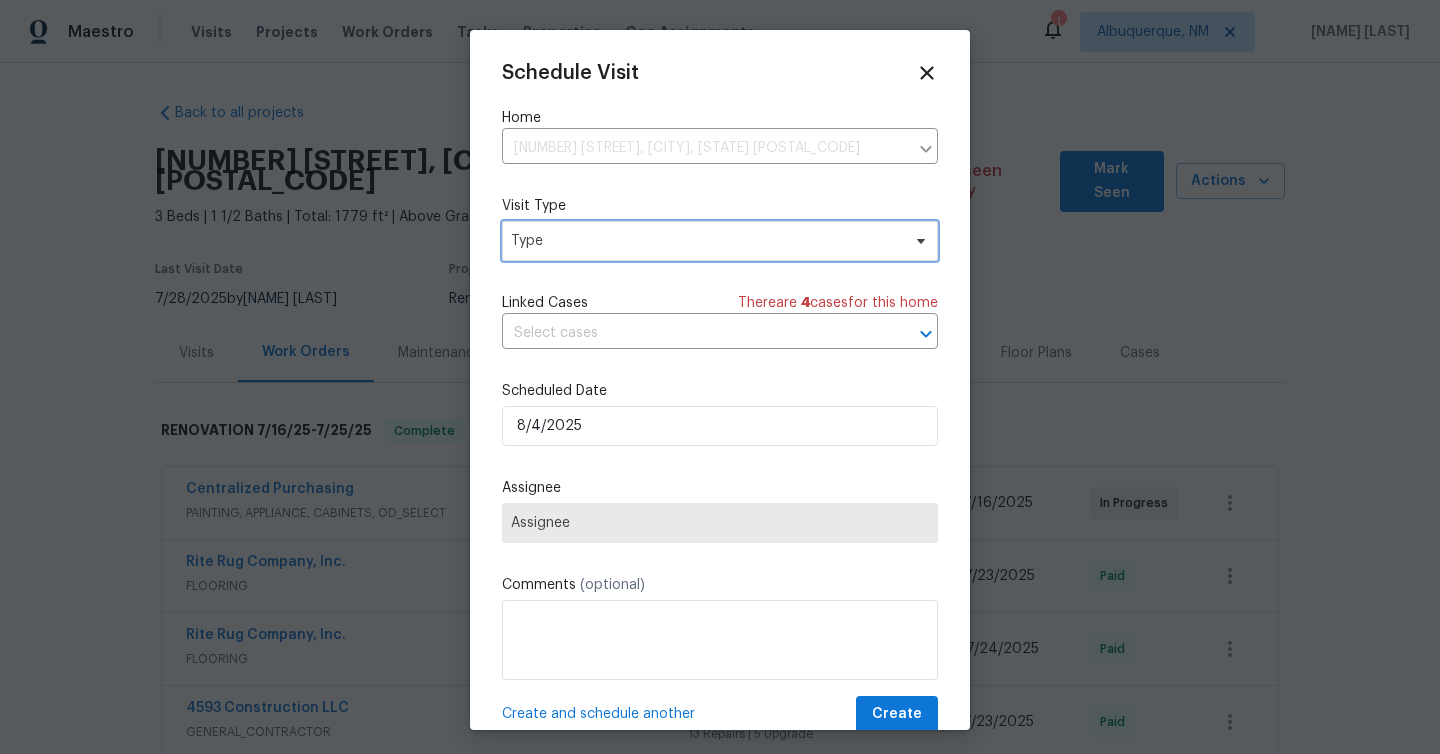 click on "Type" at bounding box center [705, 241] 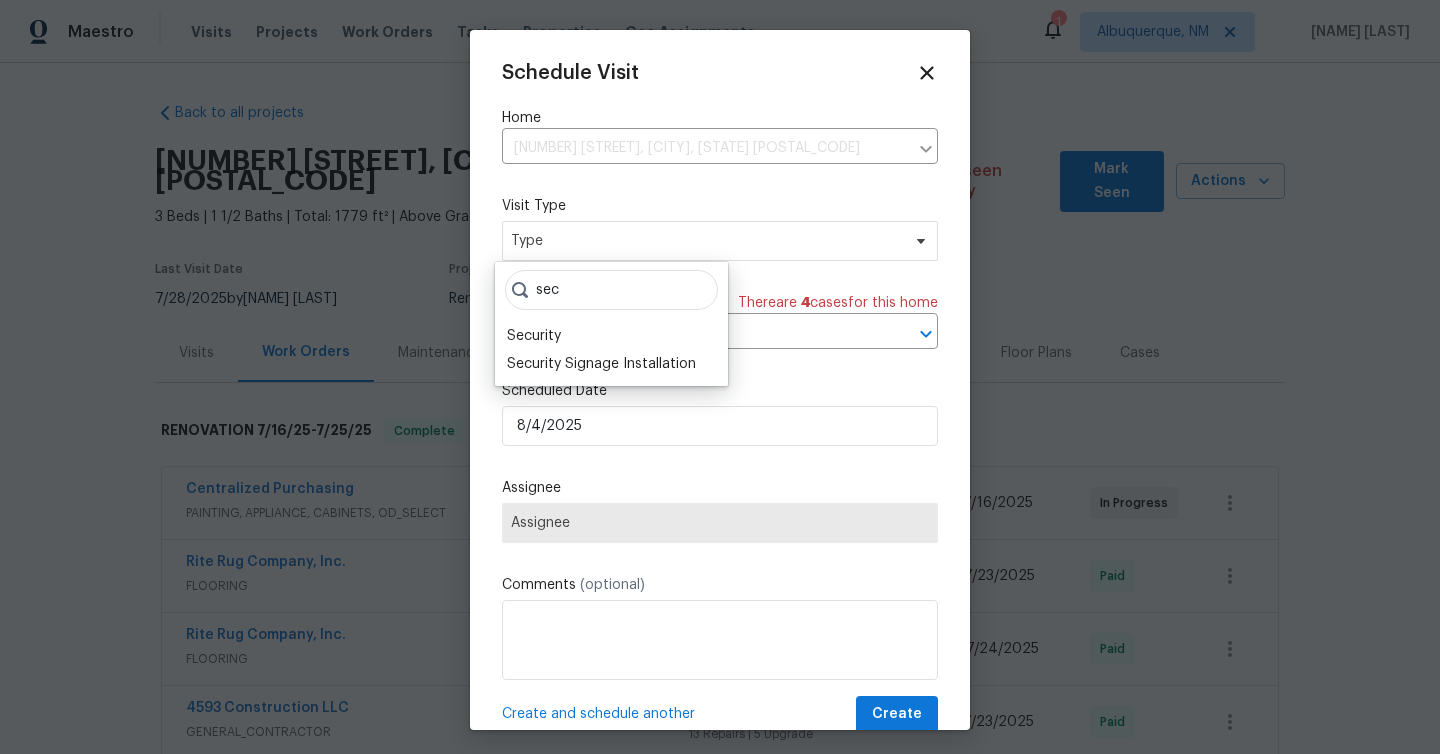 scroll, scrollTop: 0, scrollLeft: 0, axis: both 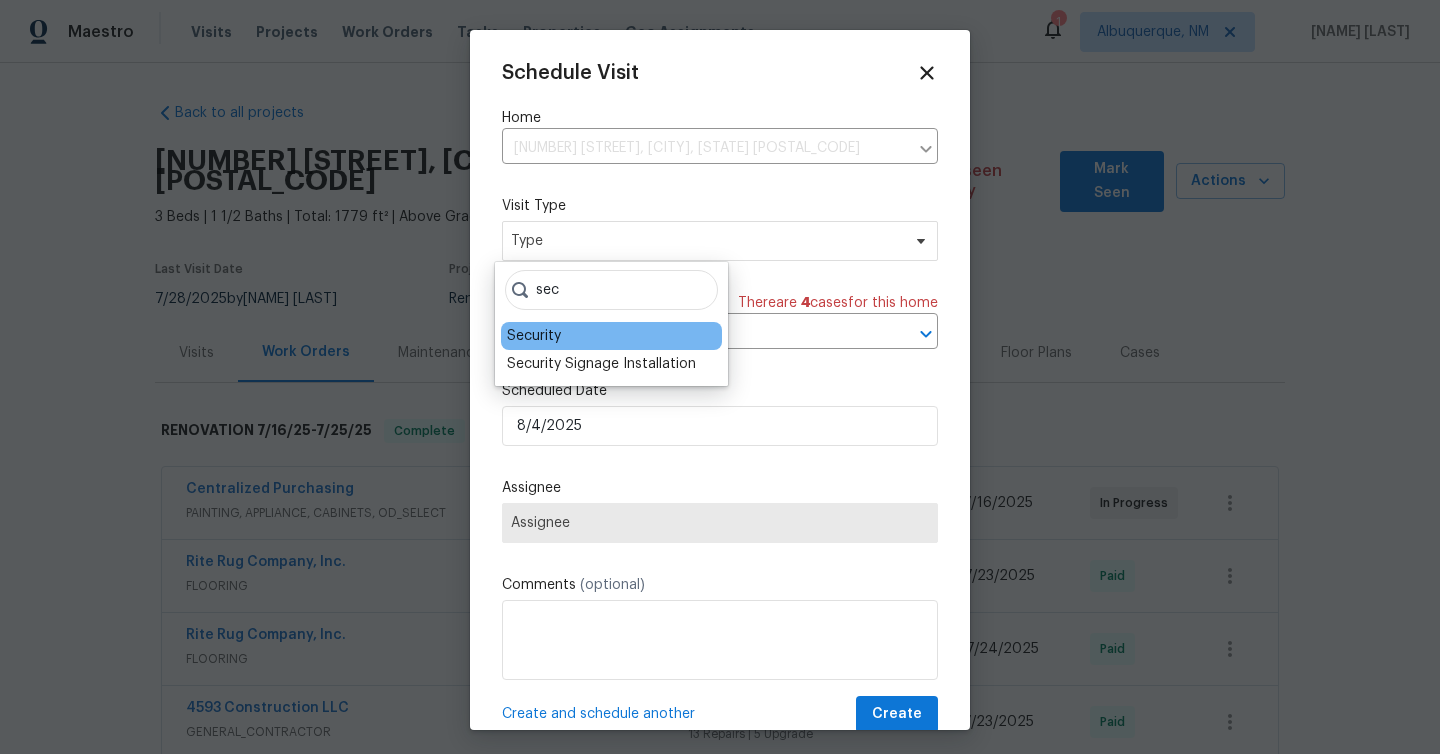 type on "sec" 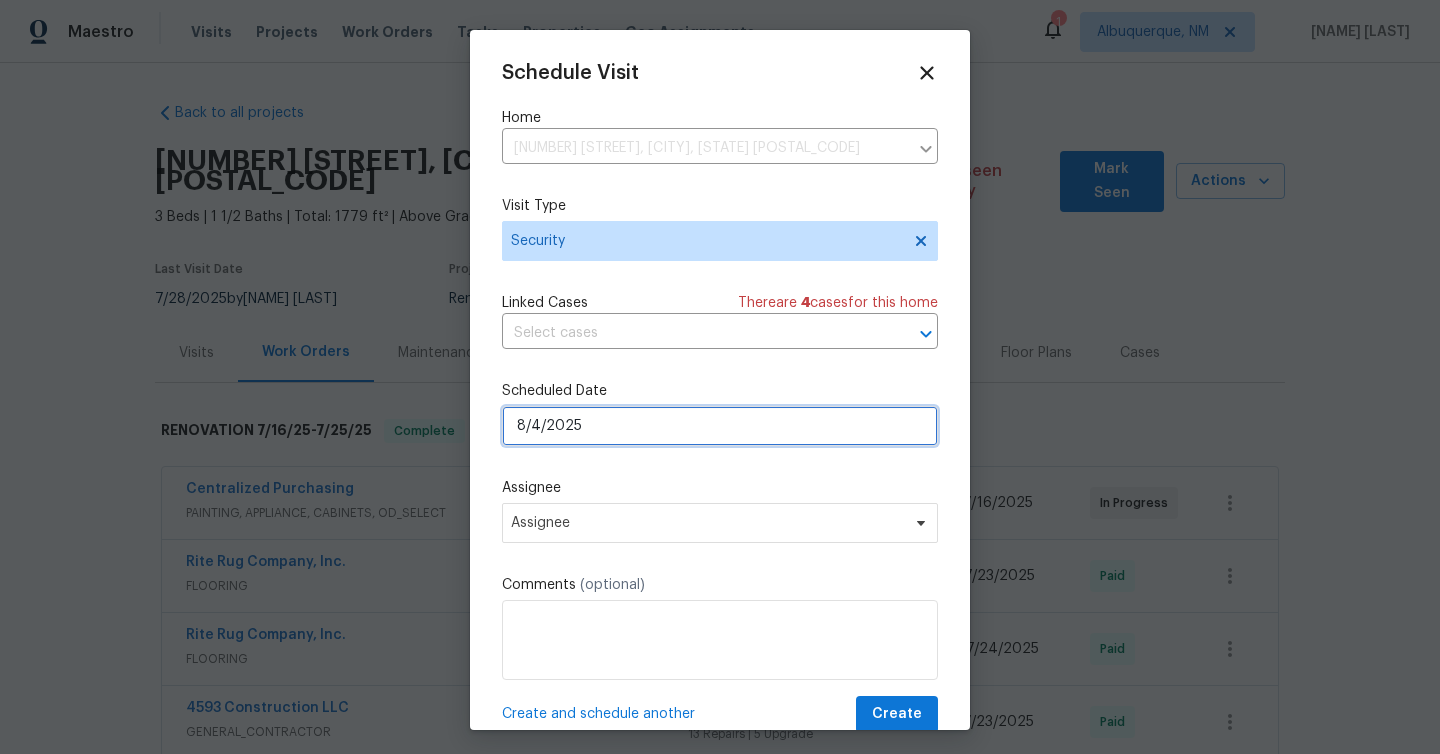 click on "8/4/2025" at bounding box center (720, 426) 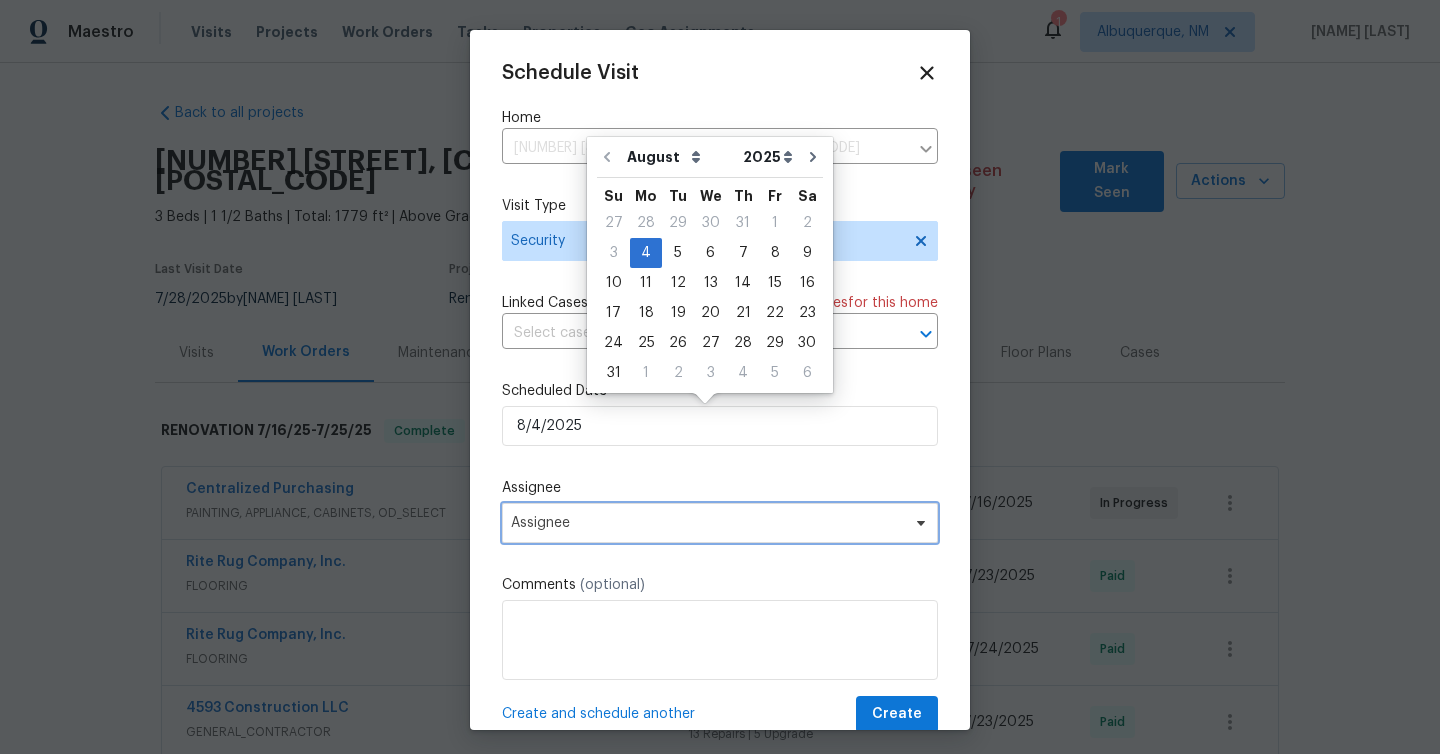 click on "Assignee" at bounding box center (707, 523) 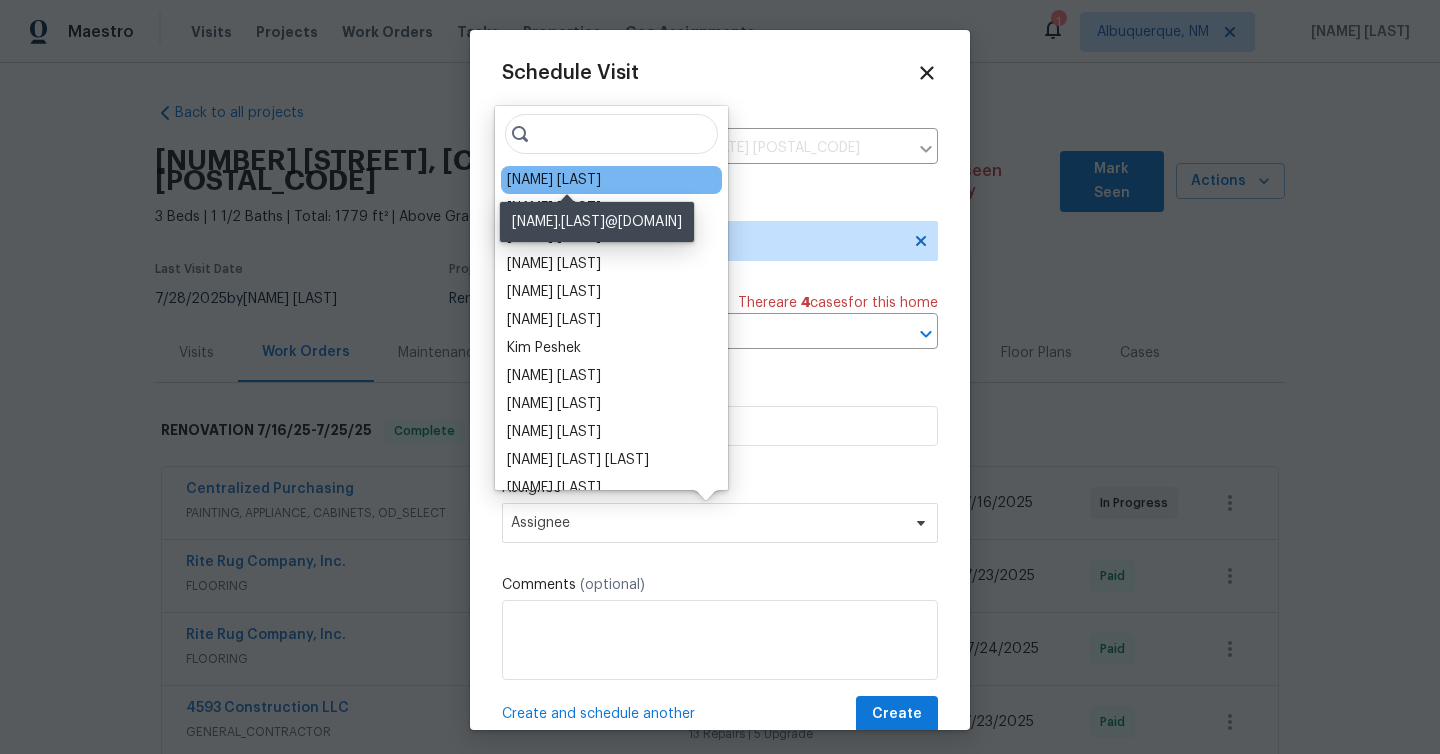 click on "Rebecca McMillen" at bounding box center (554, 180) 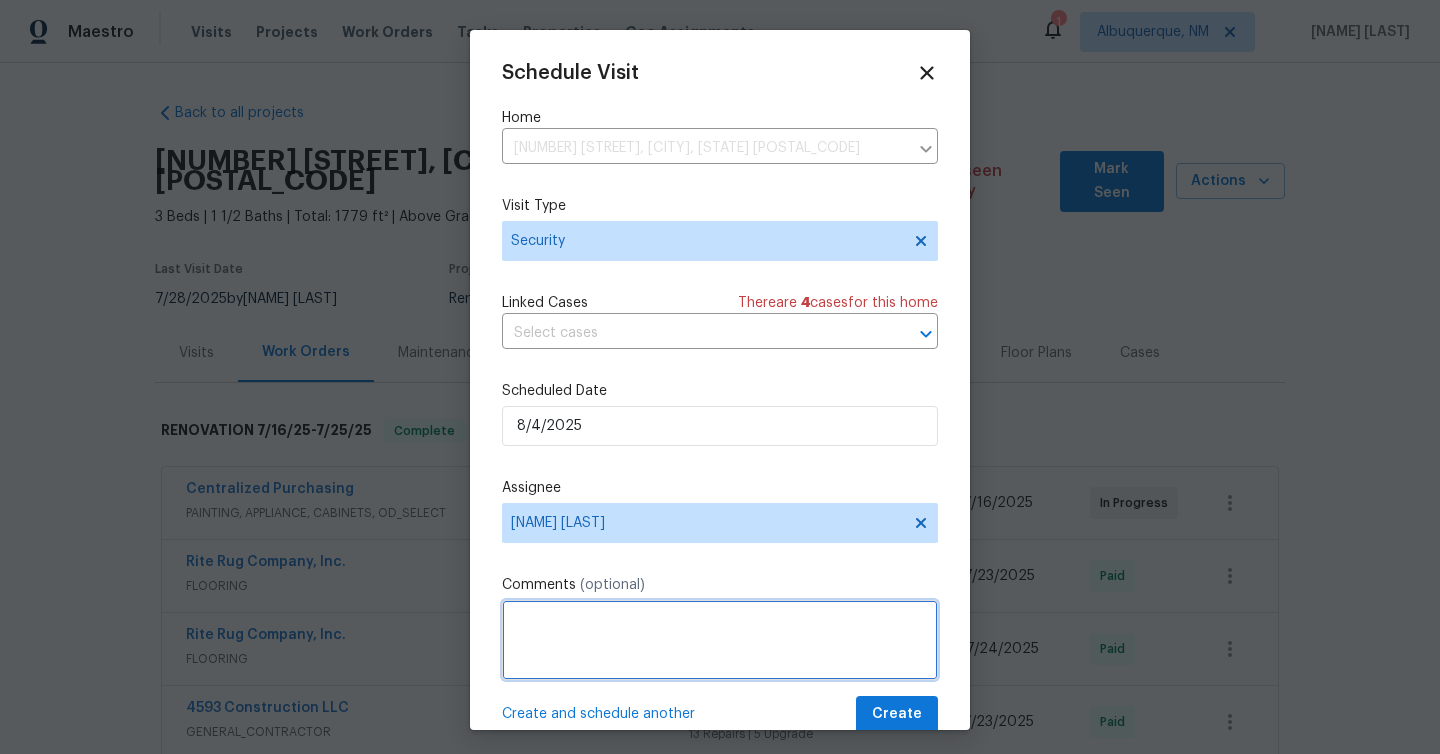 click at bounding box center (720, 640) 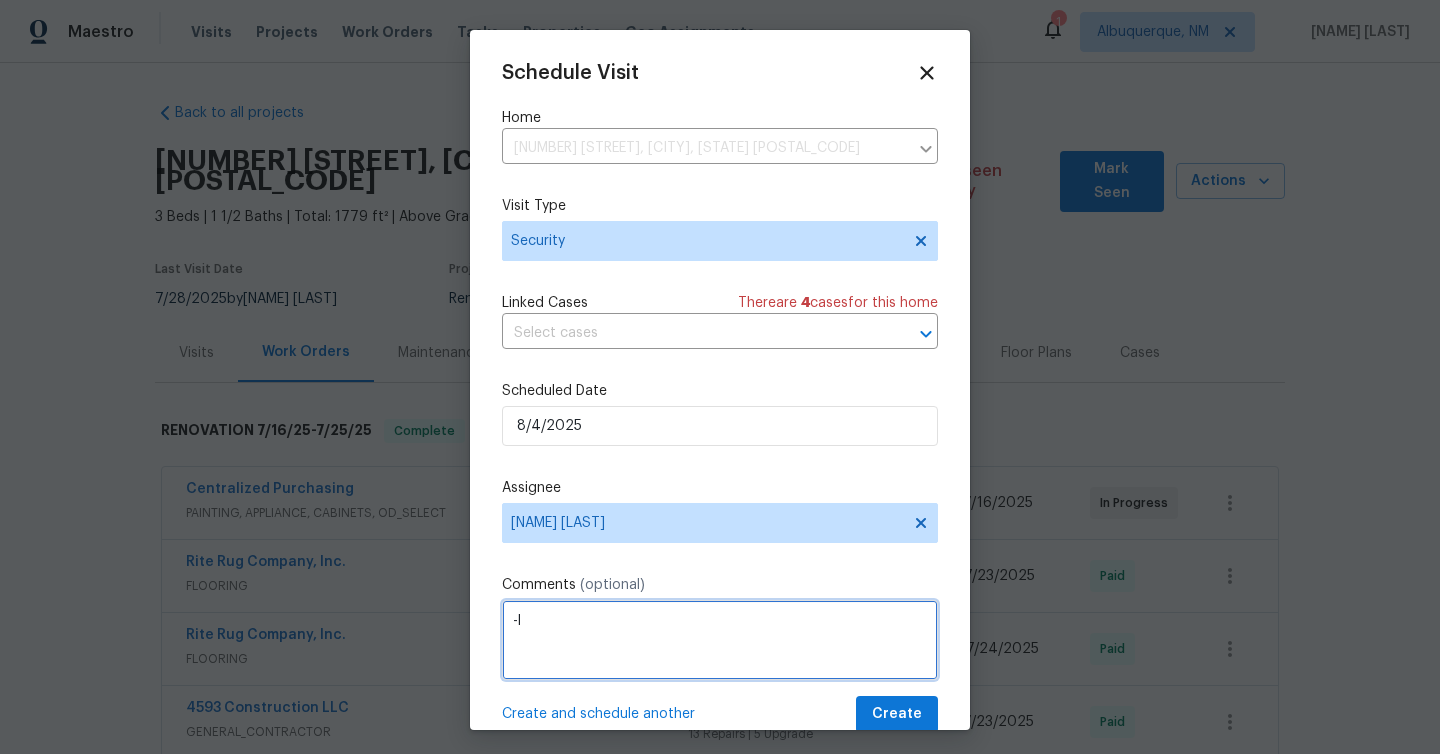 type on "-" 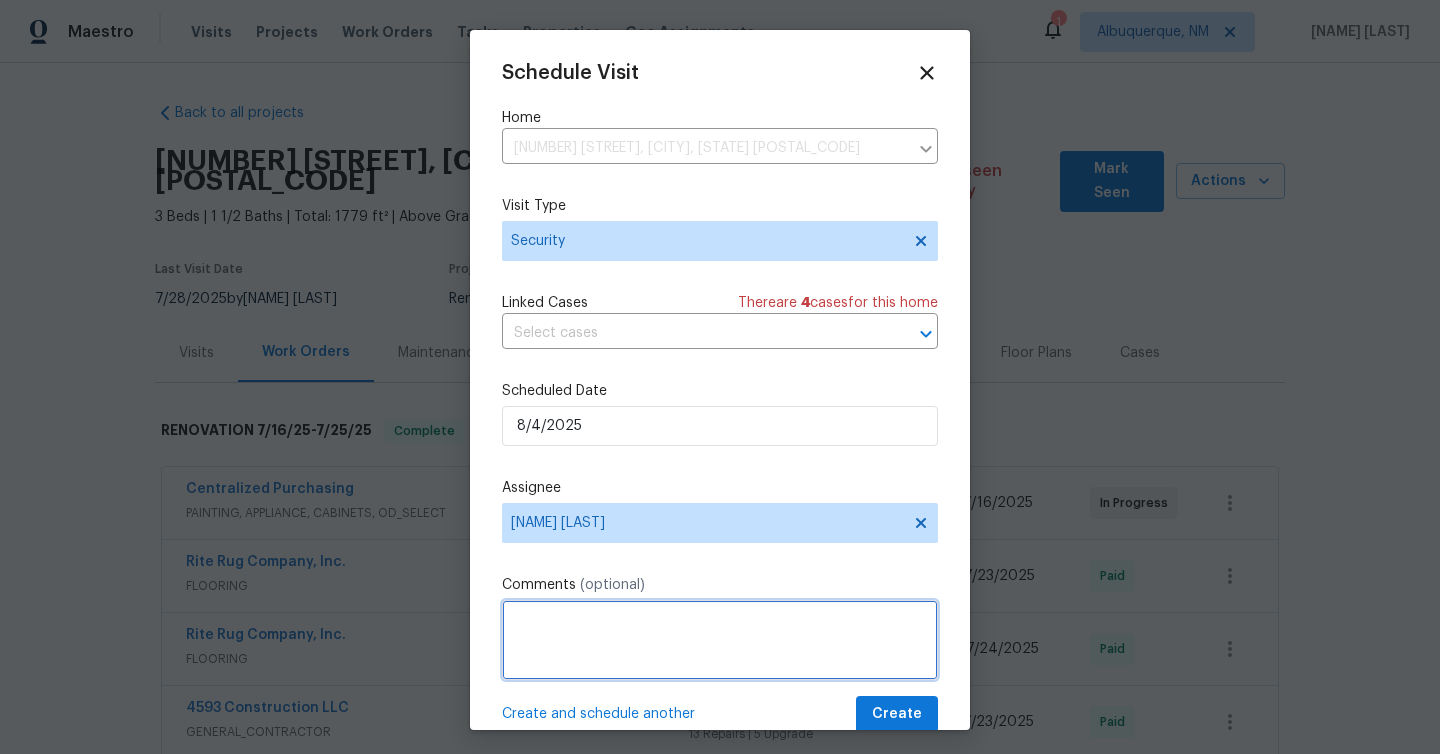 paste on "Rental Scammer has obtained the LB code.  Please visit and change the code asap. TY!" 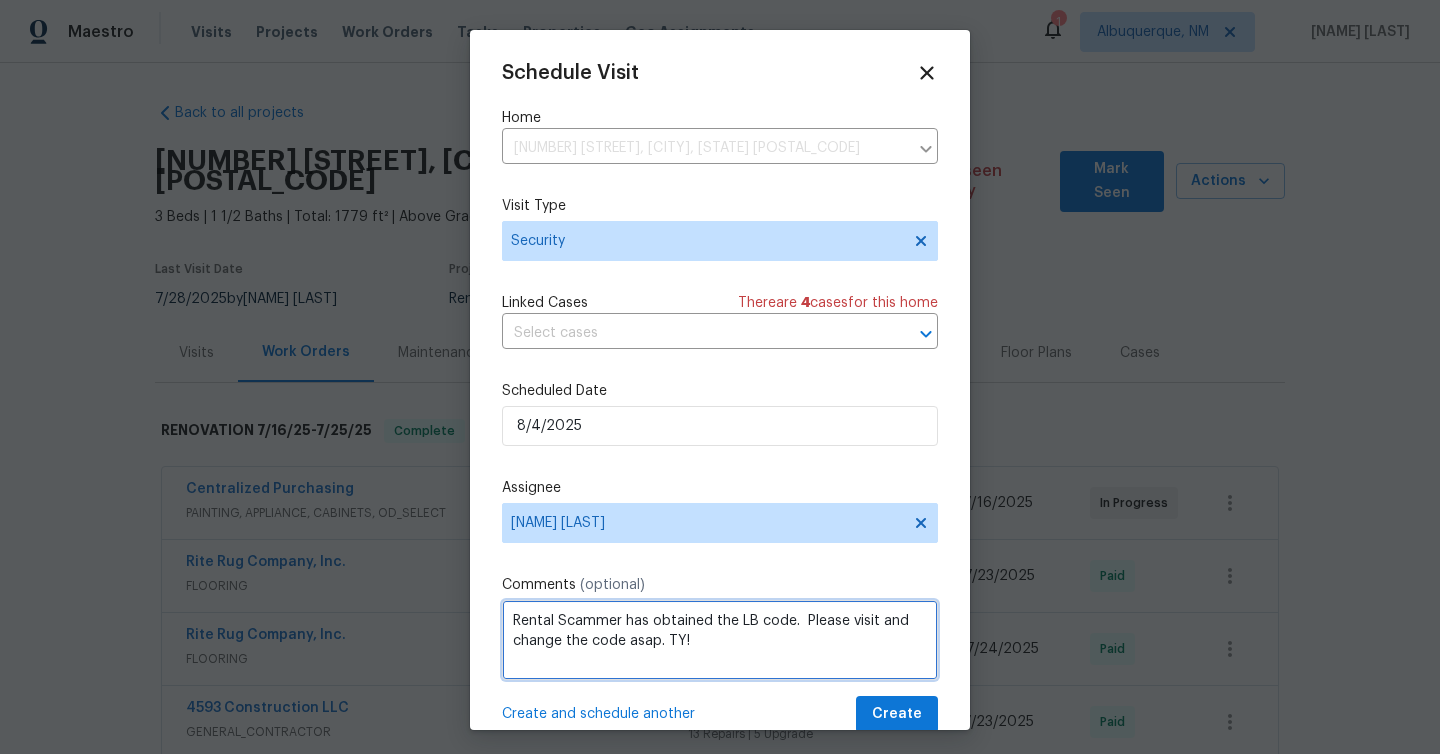 scroll, scrollTop: 36, scrollLeft: 0, axis: vertical 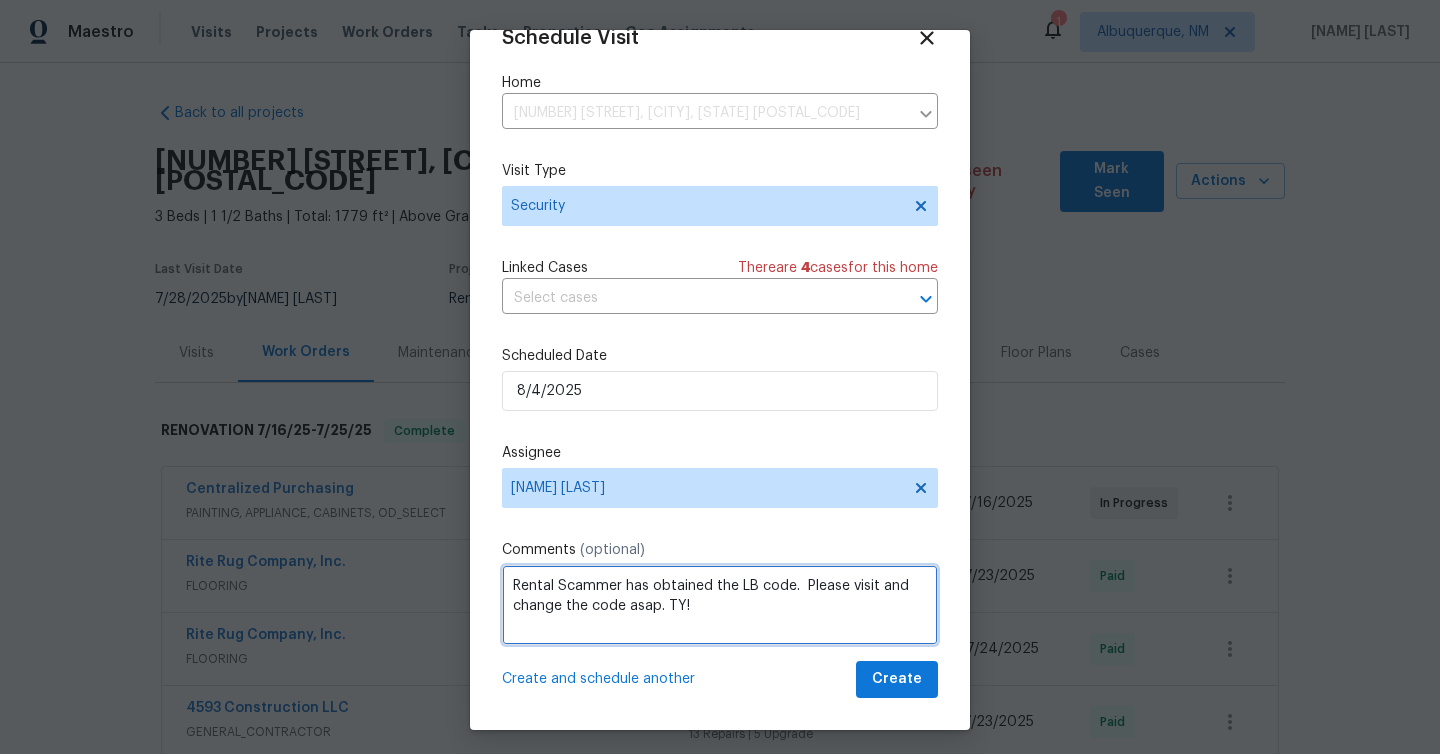 type on "Rental Scammer has obtained the LB code.  Please visit and change the code asap. TY!" 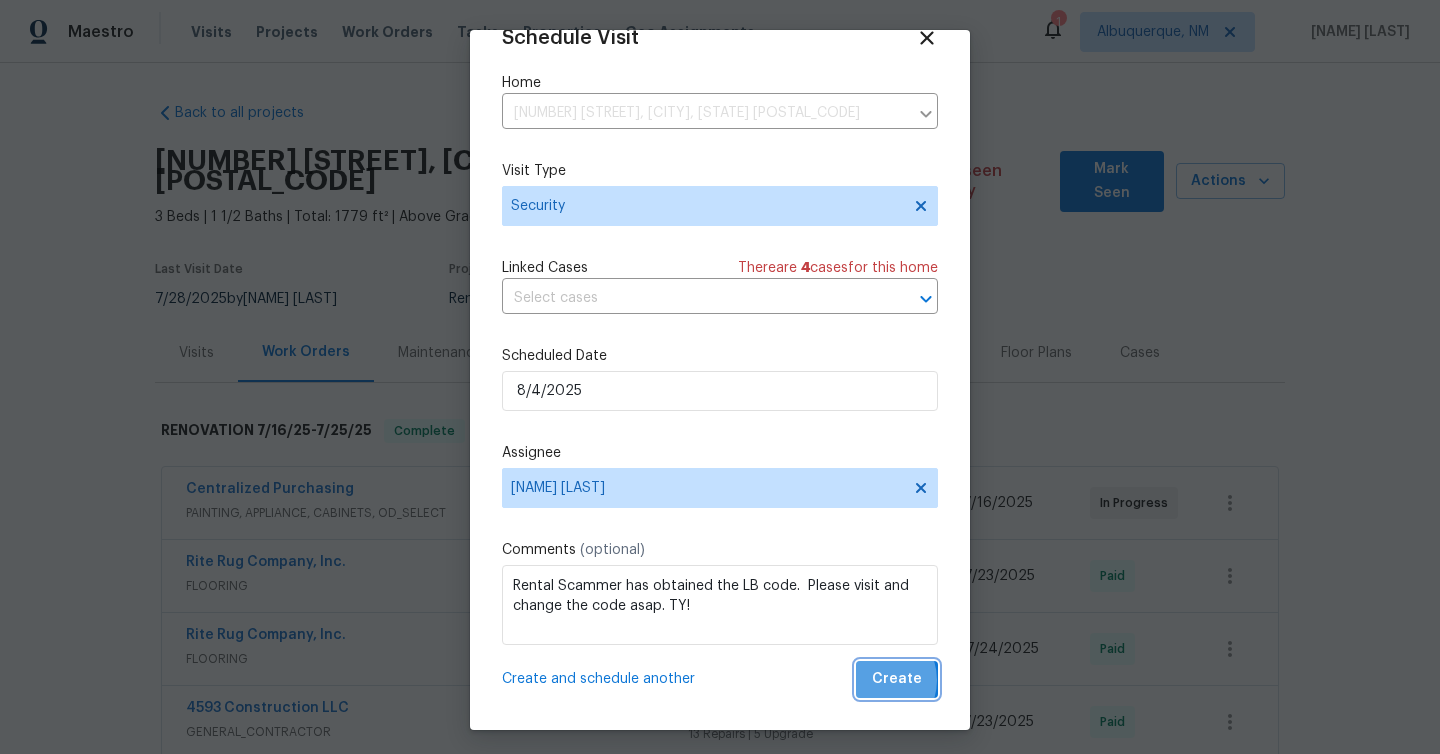 click on "Create" at bounding box center (897, 679) 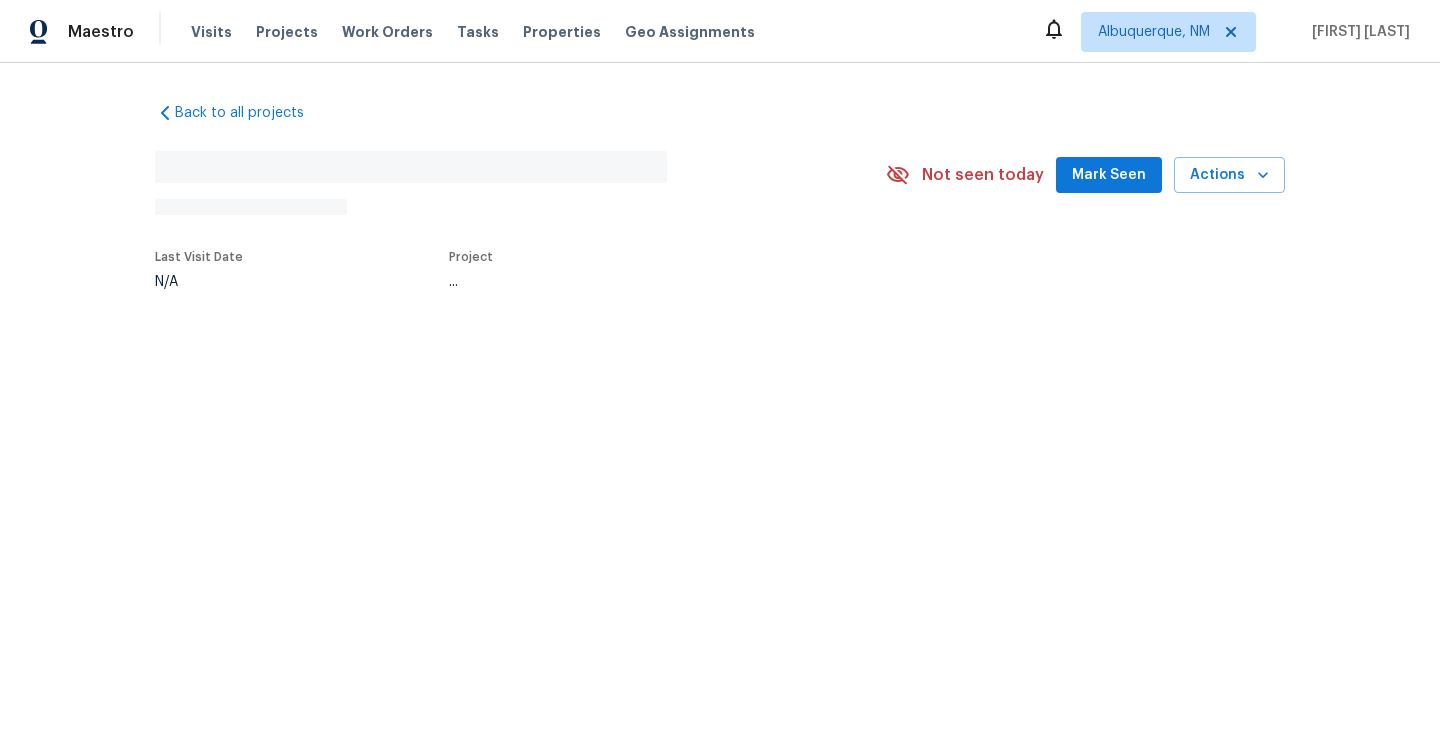 scroll, scrollTop: 0, scrollLeft: 0, axis: both 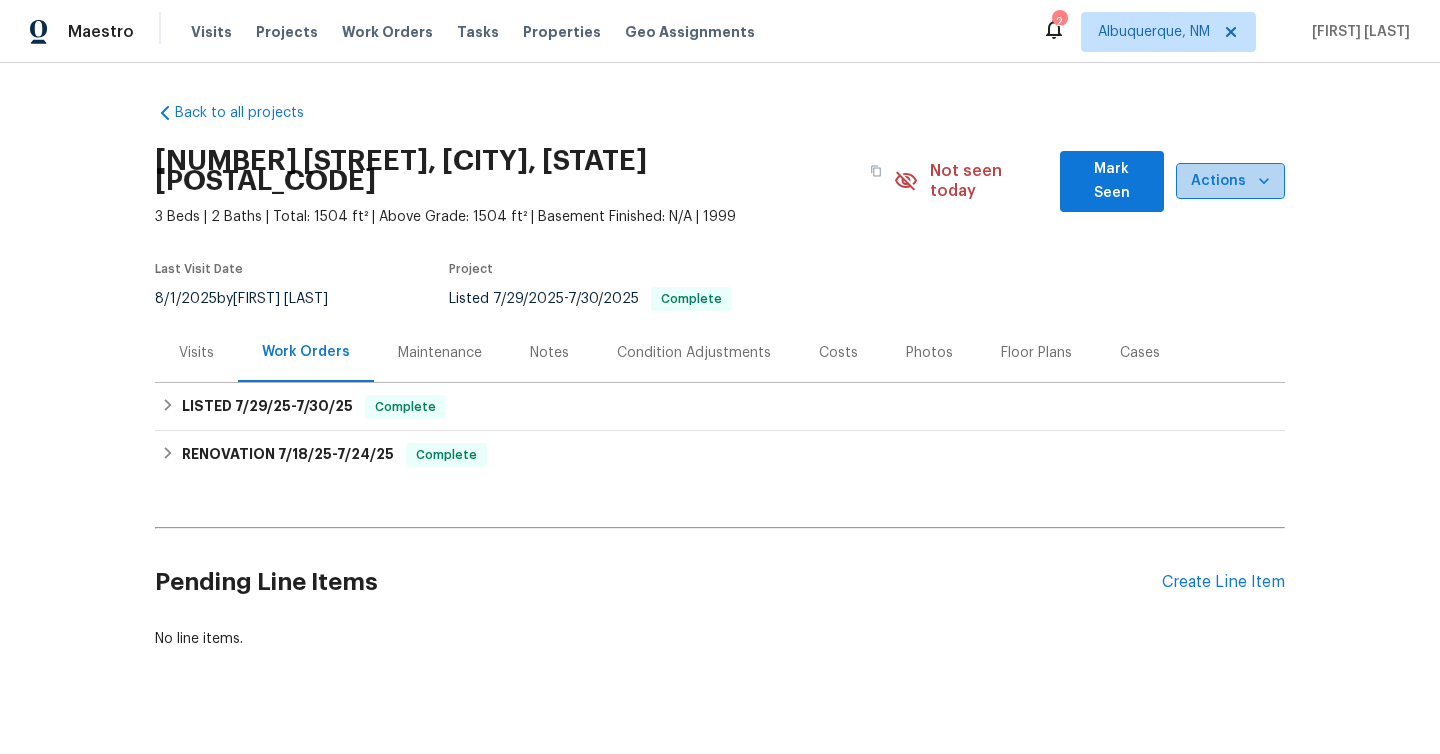 click on "Actions" at bounding box center (1230, 181) 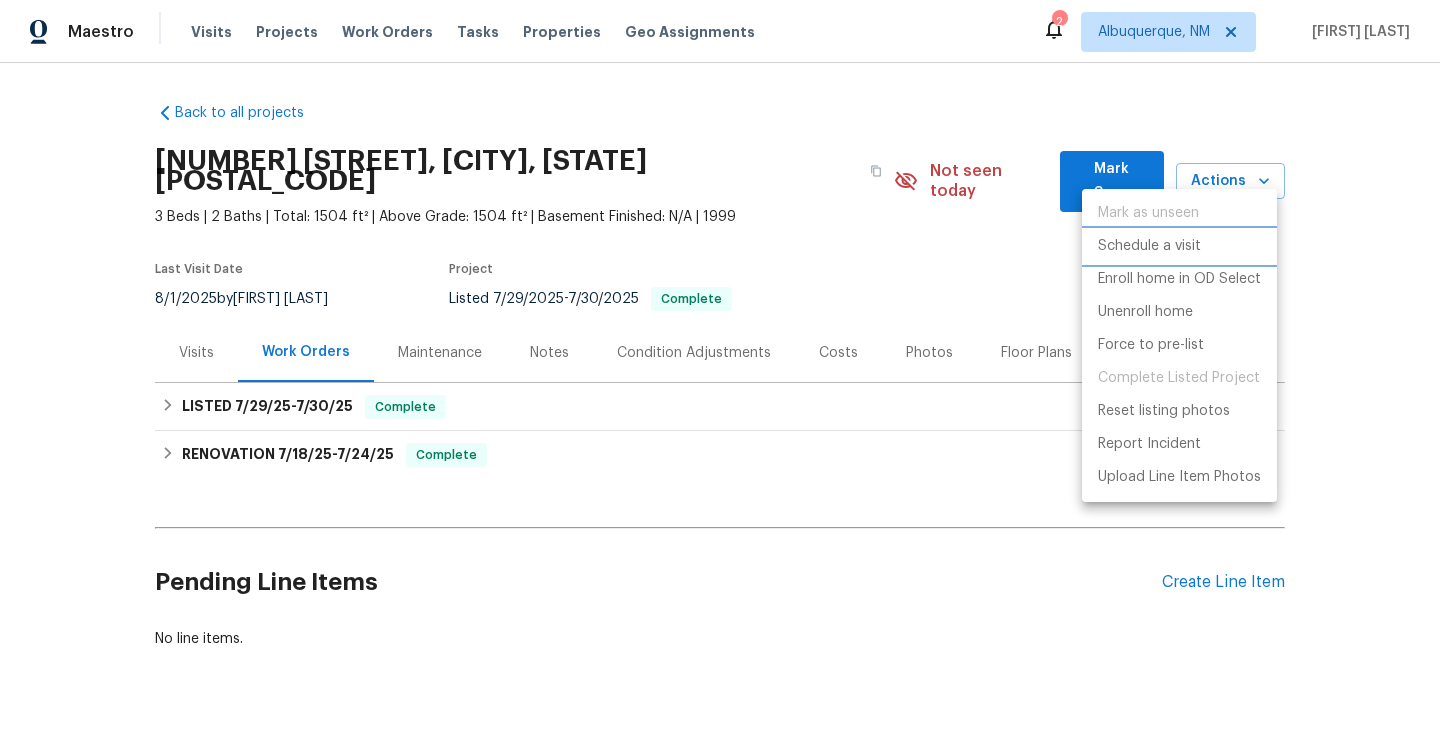 click on "Schedule a visit" at bounding box center [1149, 246] 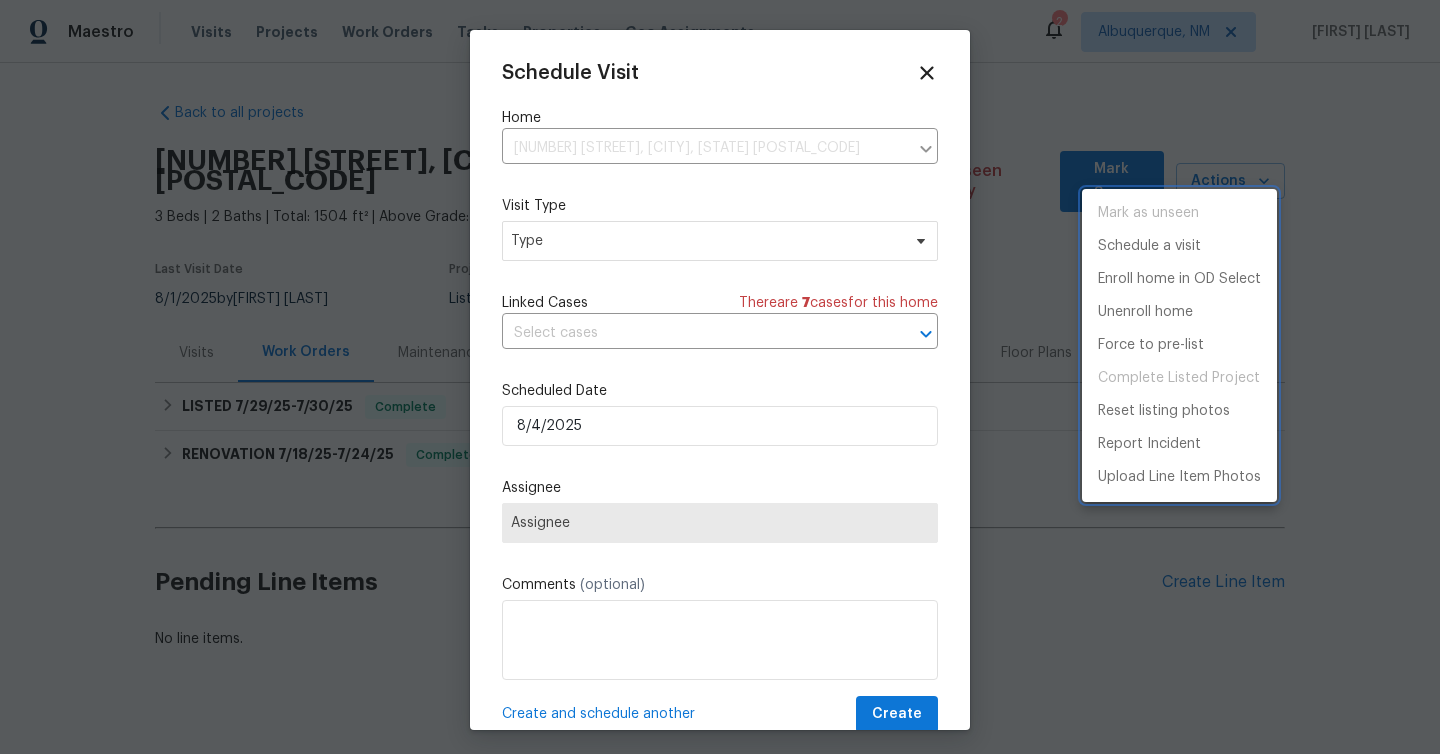 click at bounding box center [720, 377] 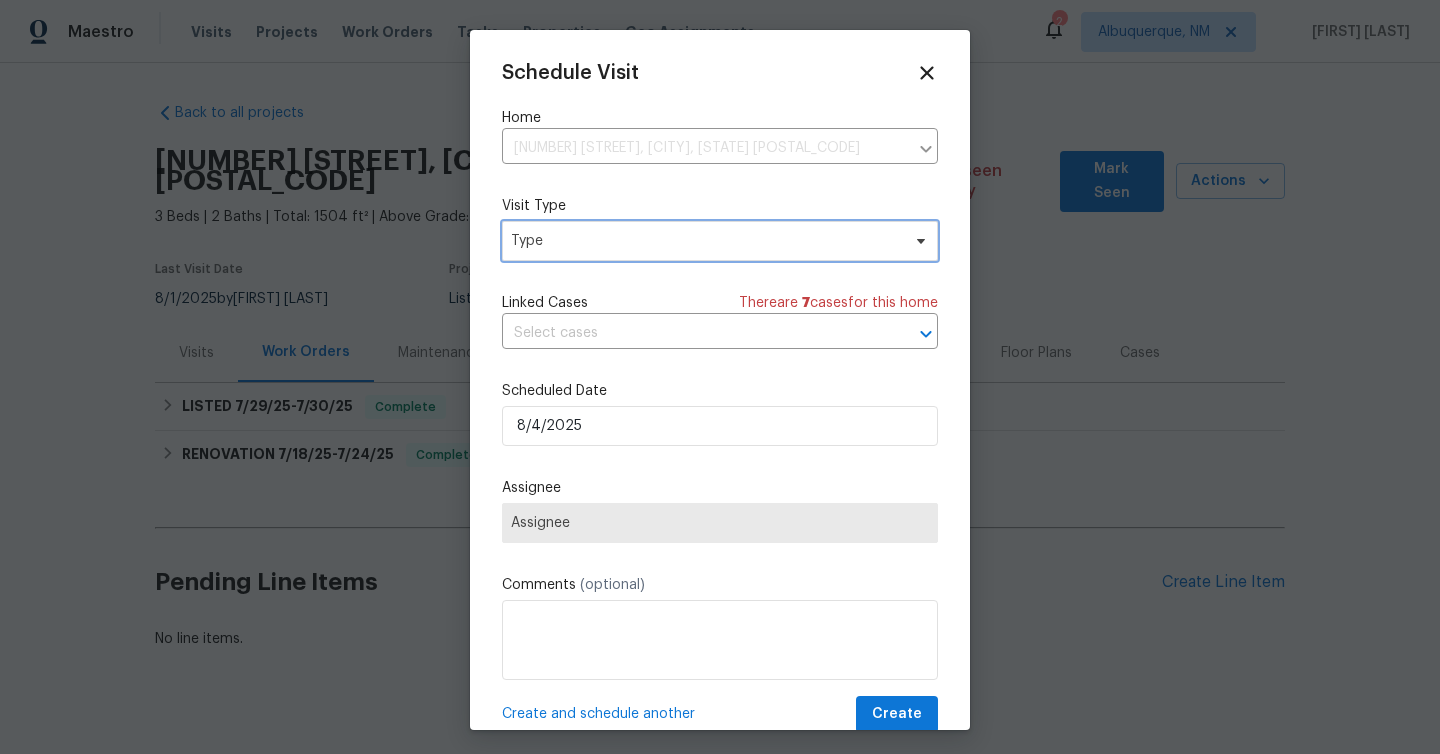 click on "Type" at bounding box center [705, 241] 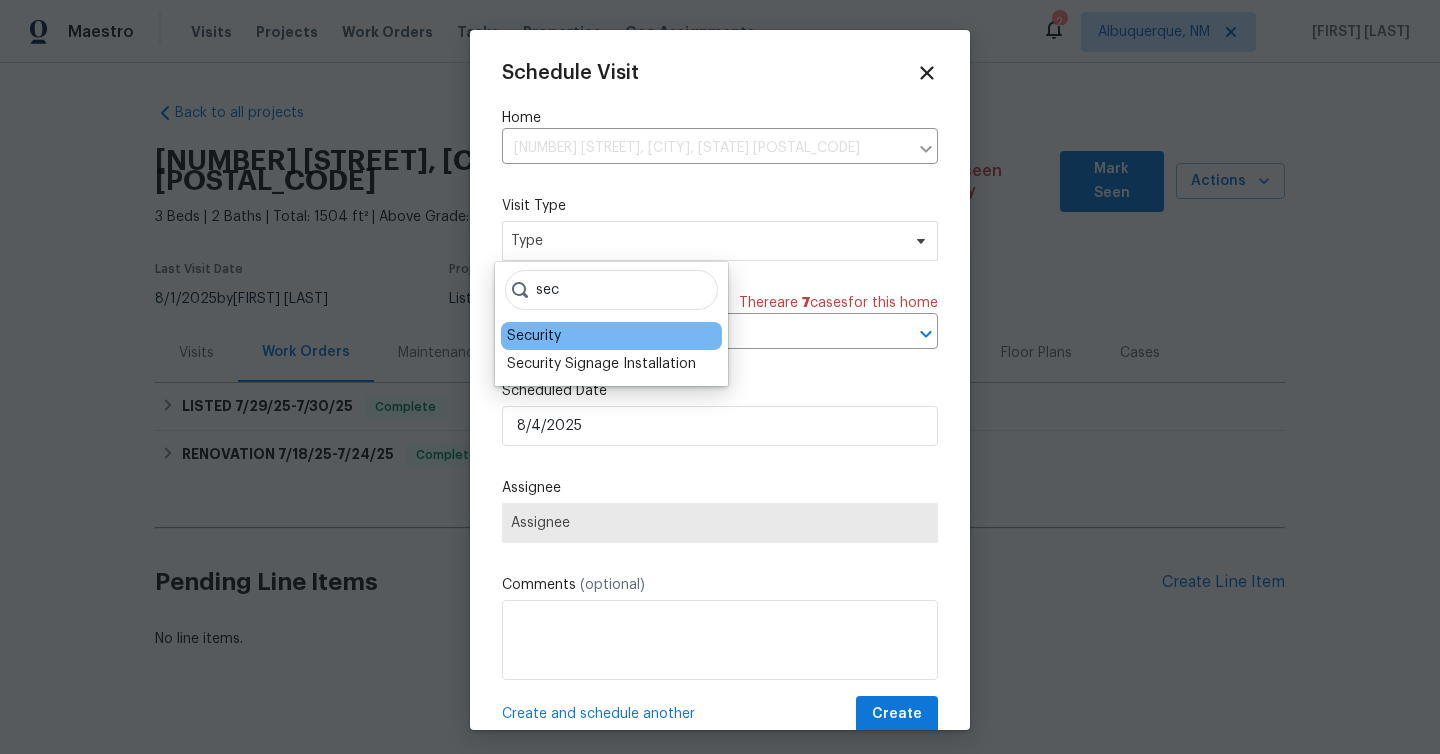 type on "sec" 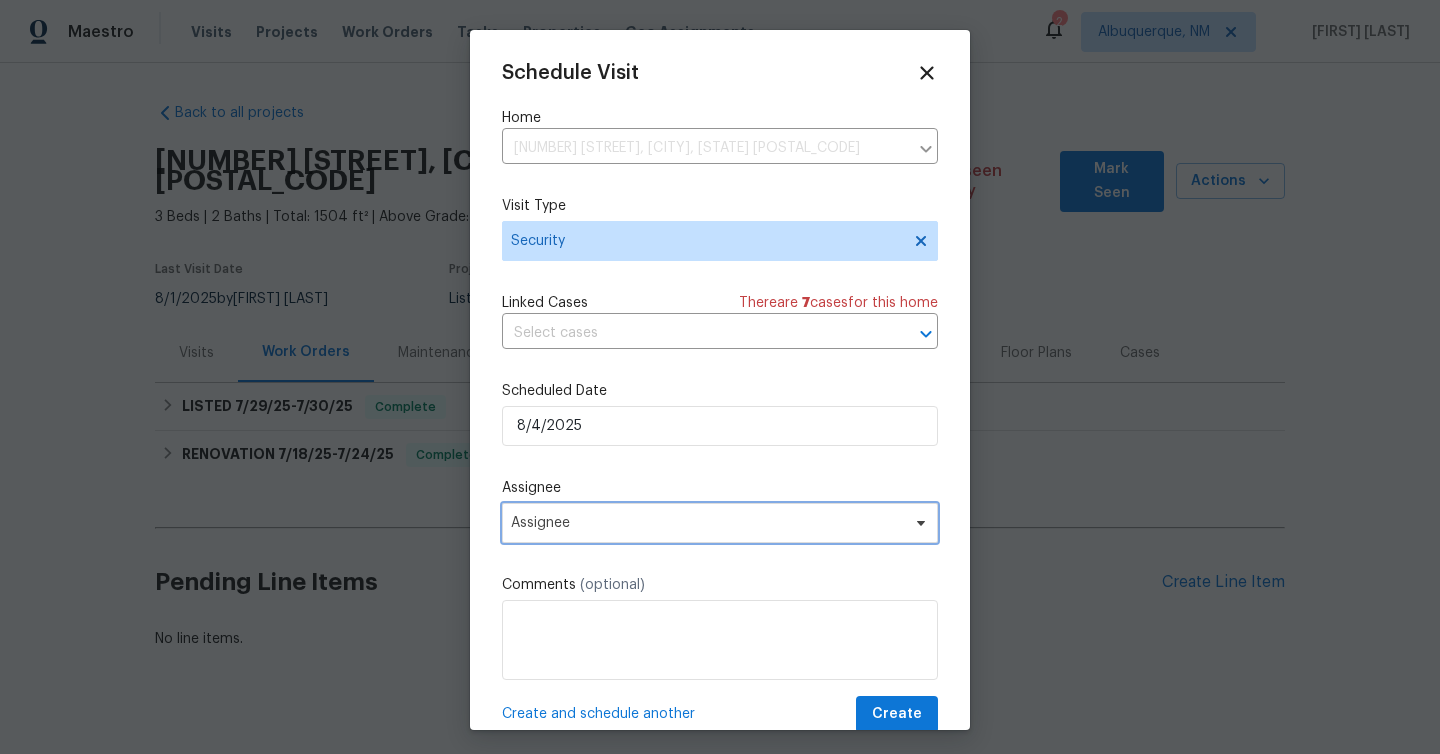 click on "Assignee" at bounding box center (720, 523) 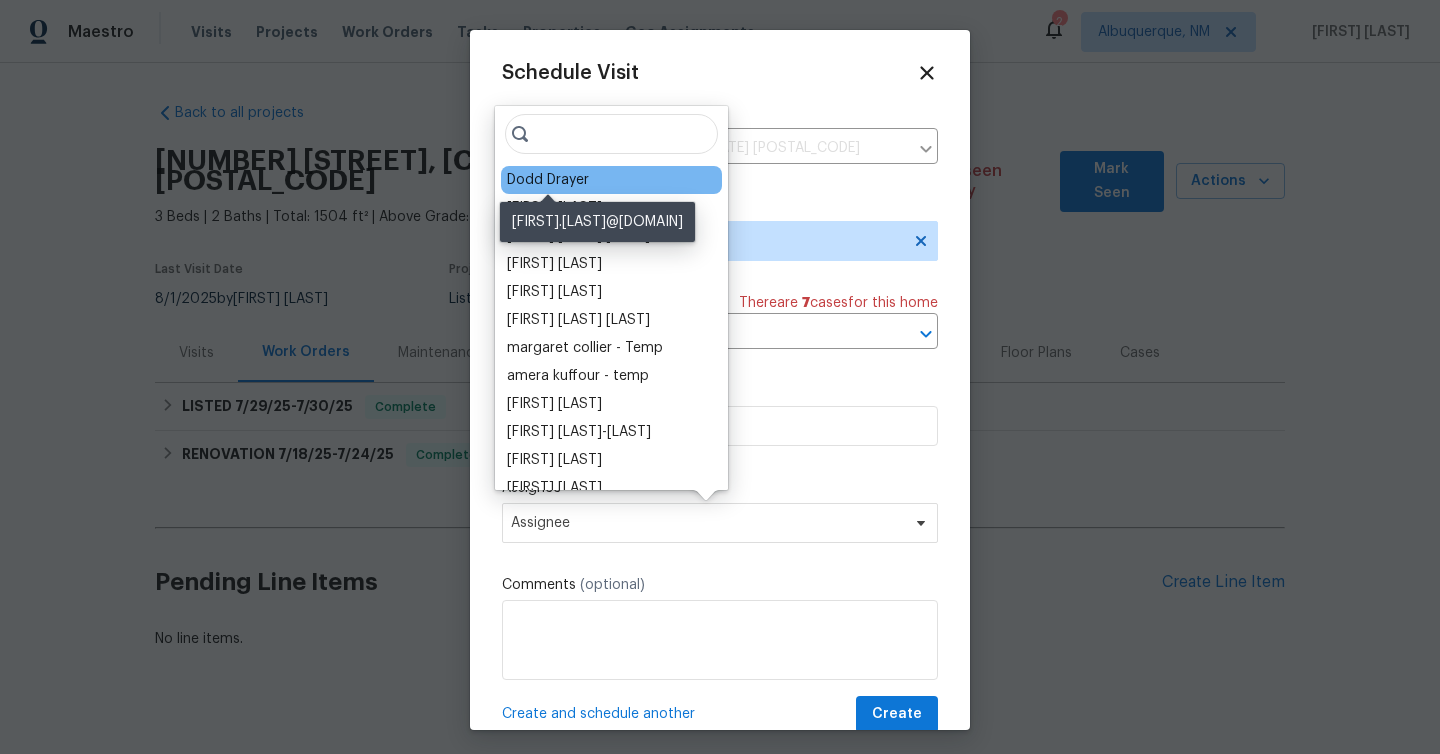 click on "Dodd Drayer" at bounding box center (548, 180) 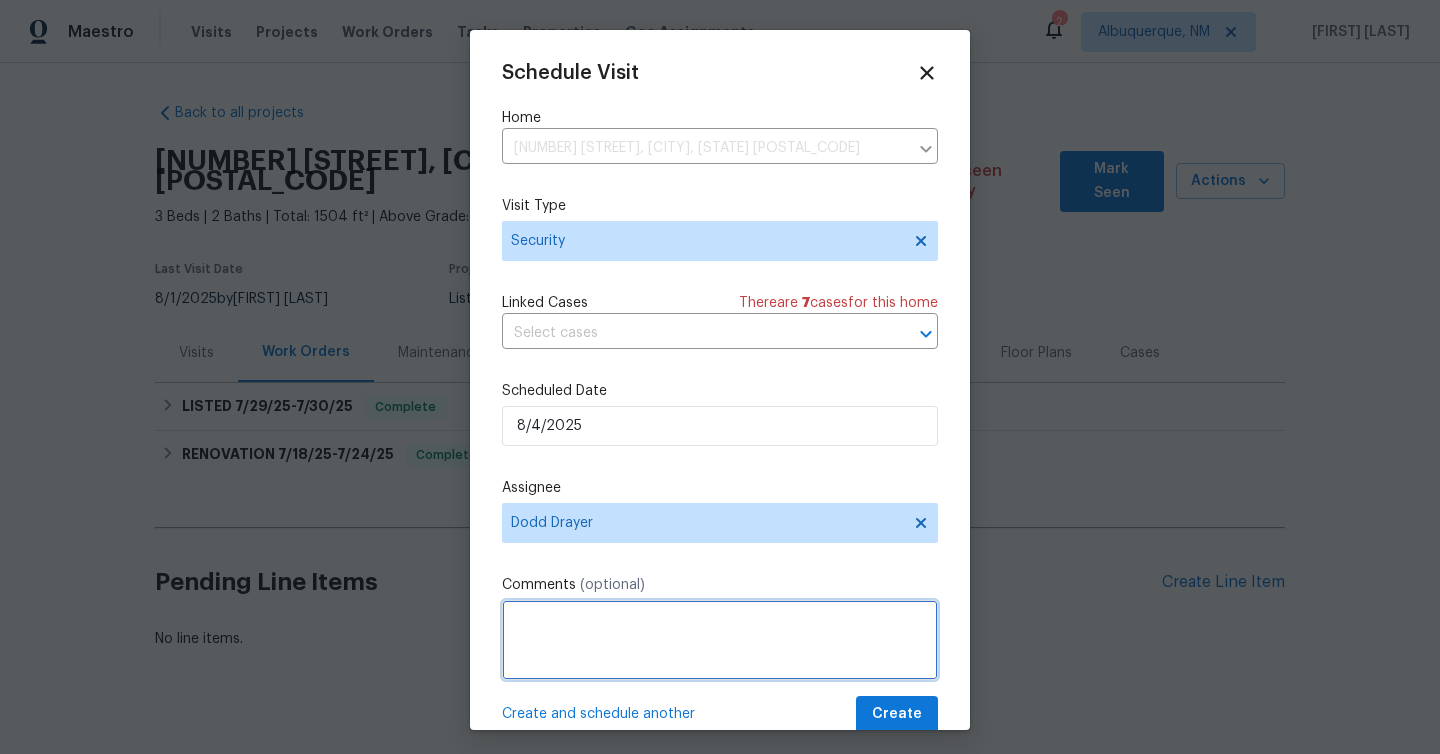 click at bounding box center (720, 640) 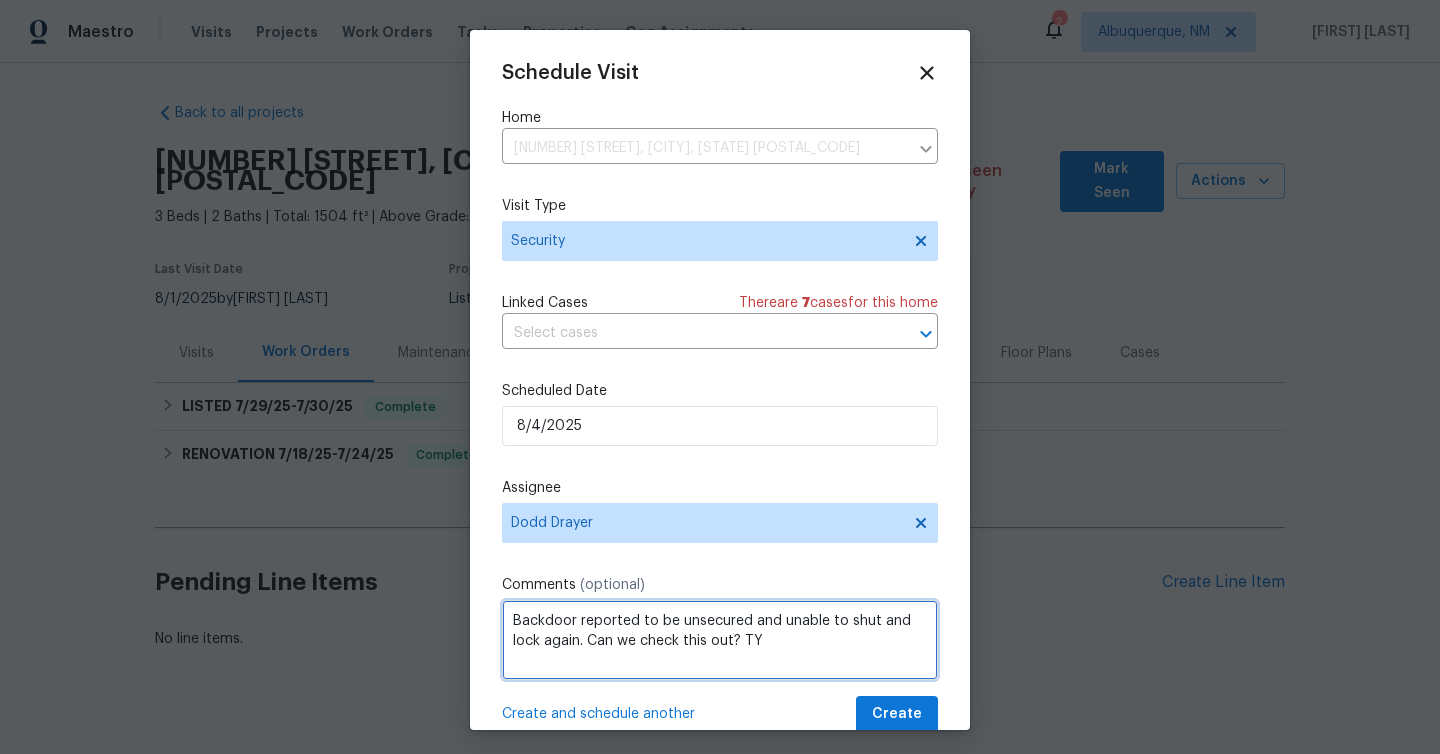 type on "Backdoor reported to be unsecured and unable to shut and lock again. Can we check this out? TY" 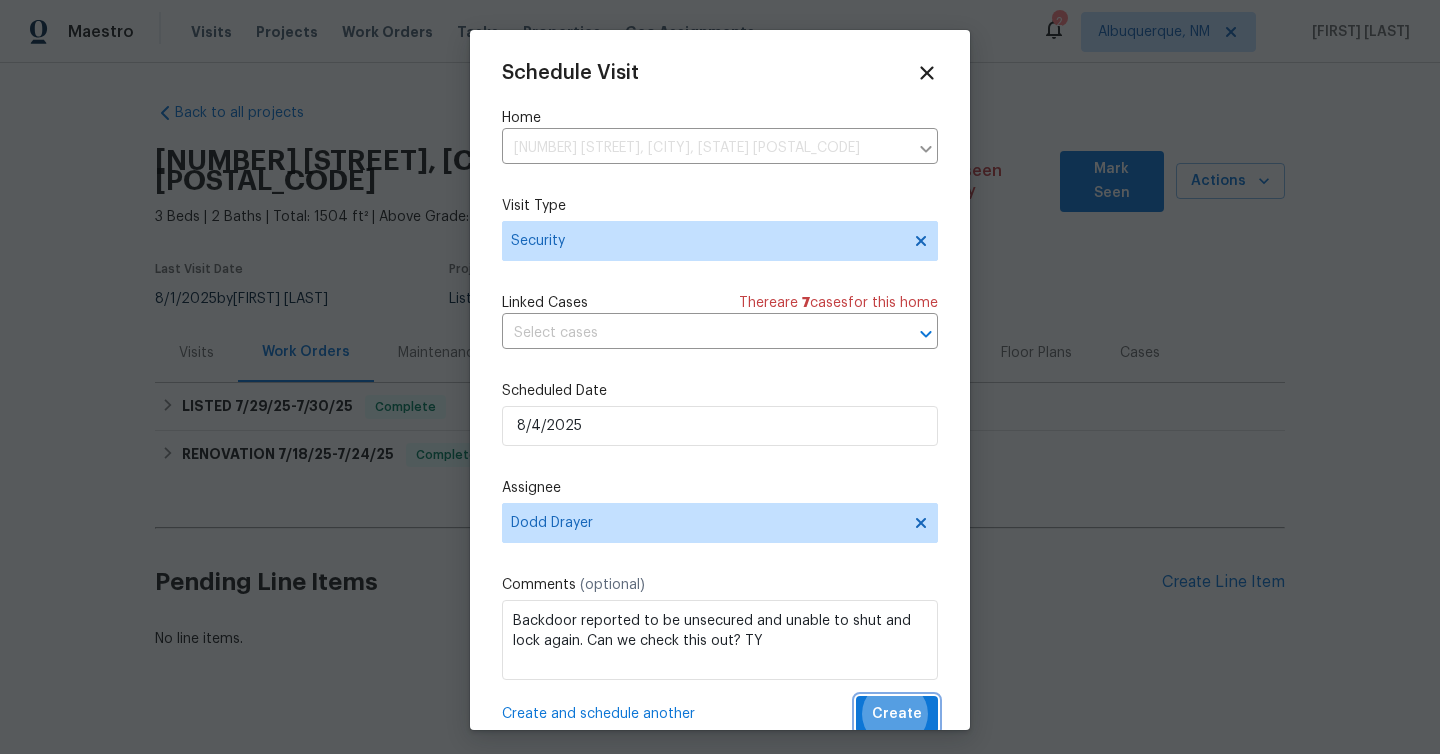 scroll, scrollTop: 4, scrollLeft: 0, axis: vertical 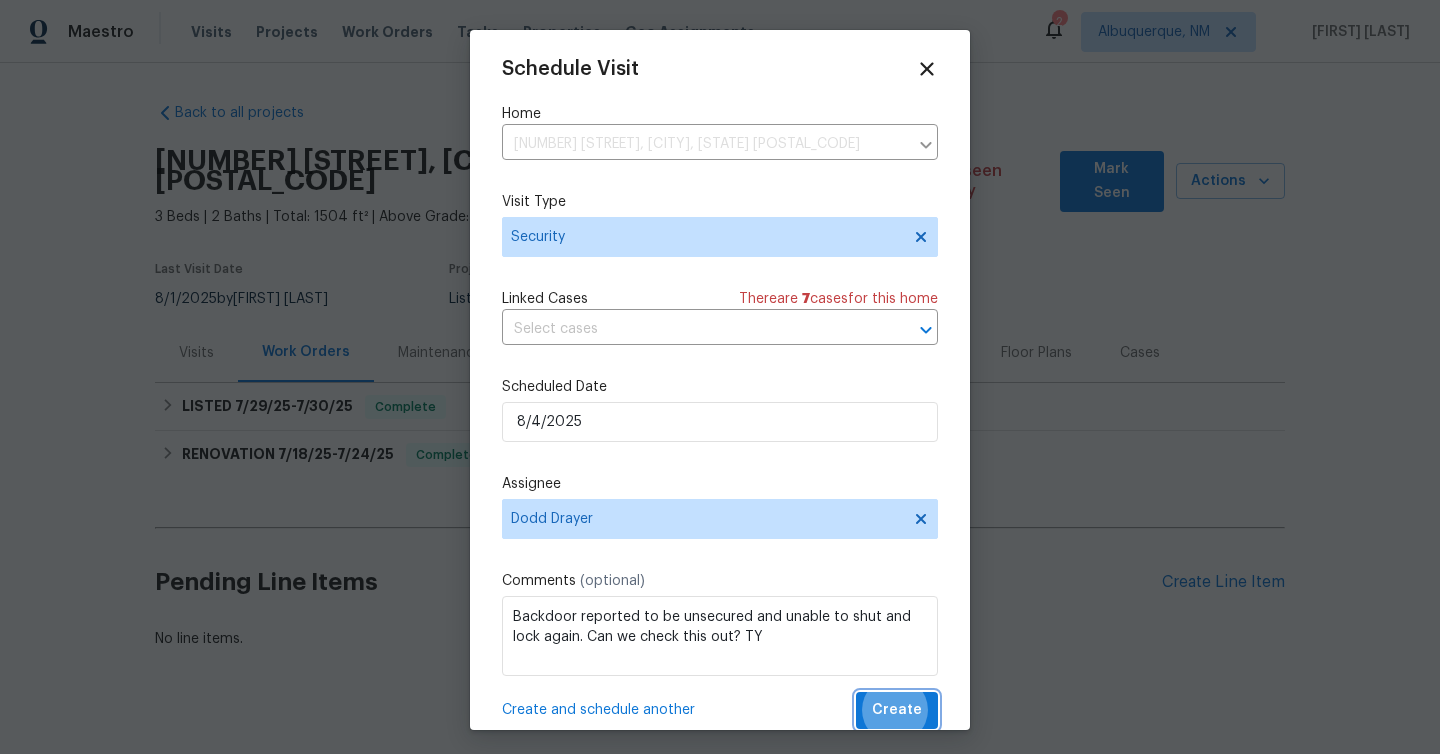 type 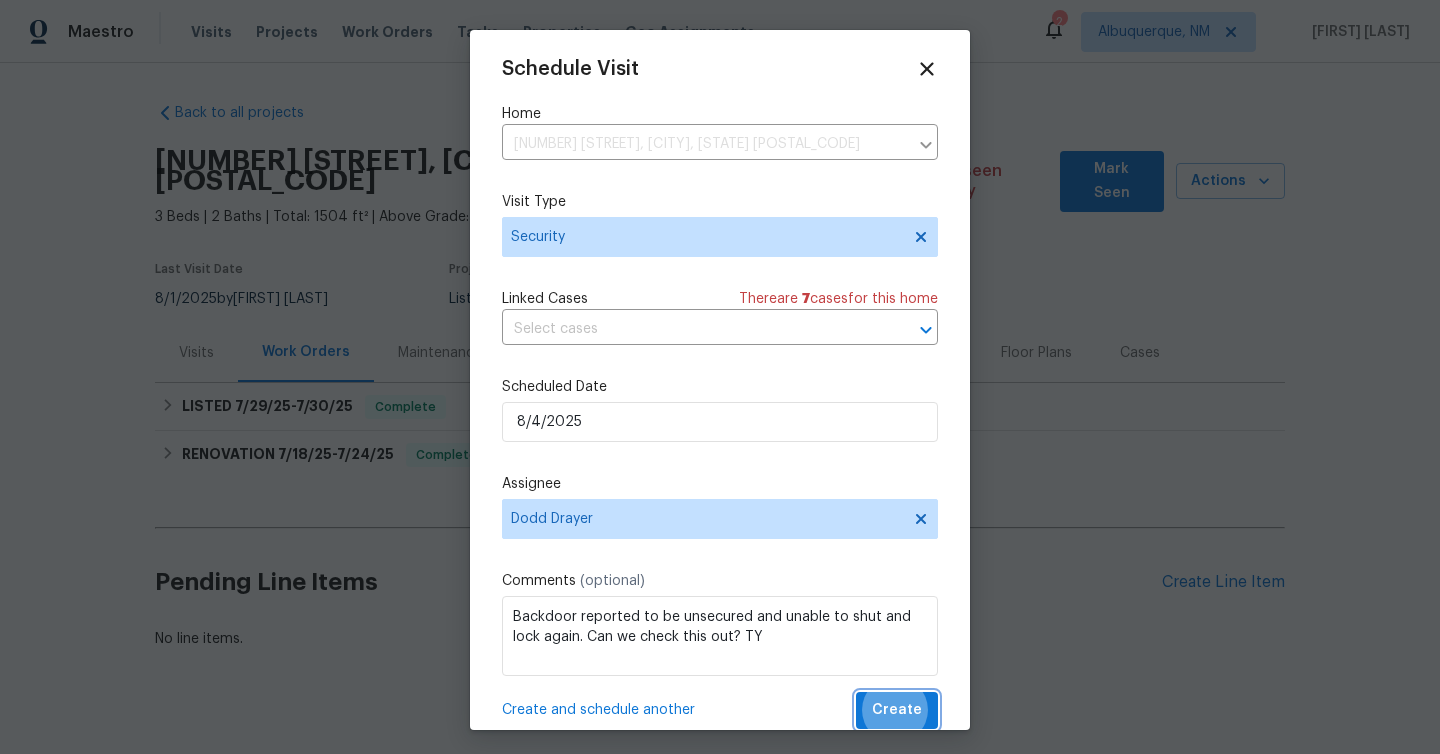 click on "Create" at bounding box center (897, 710) 